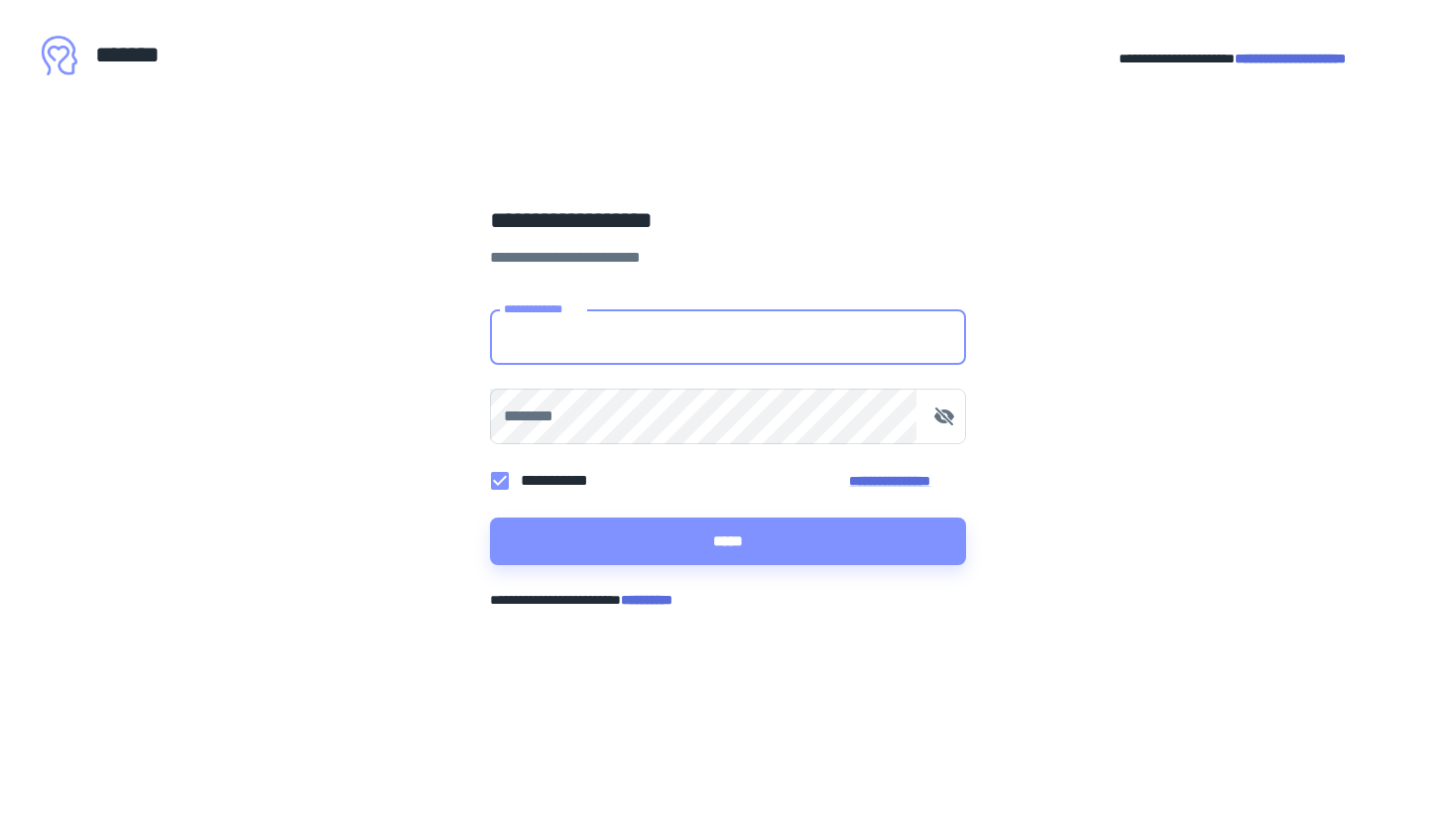 scroll, scrollTop: 0, scrollLeft: 0, axis: both 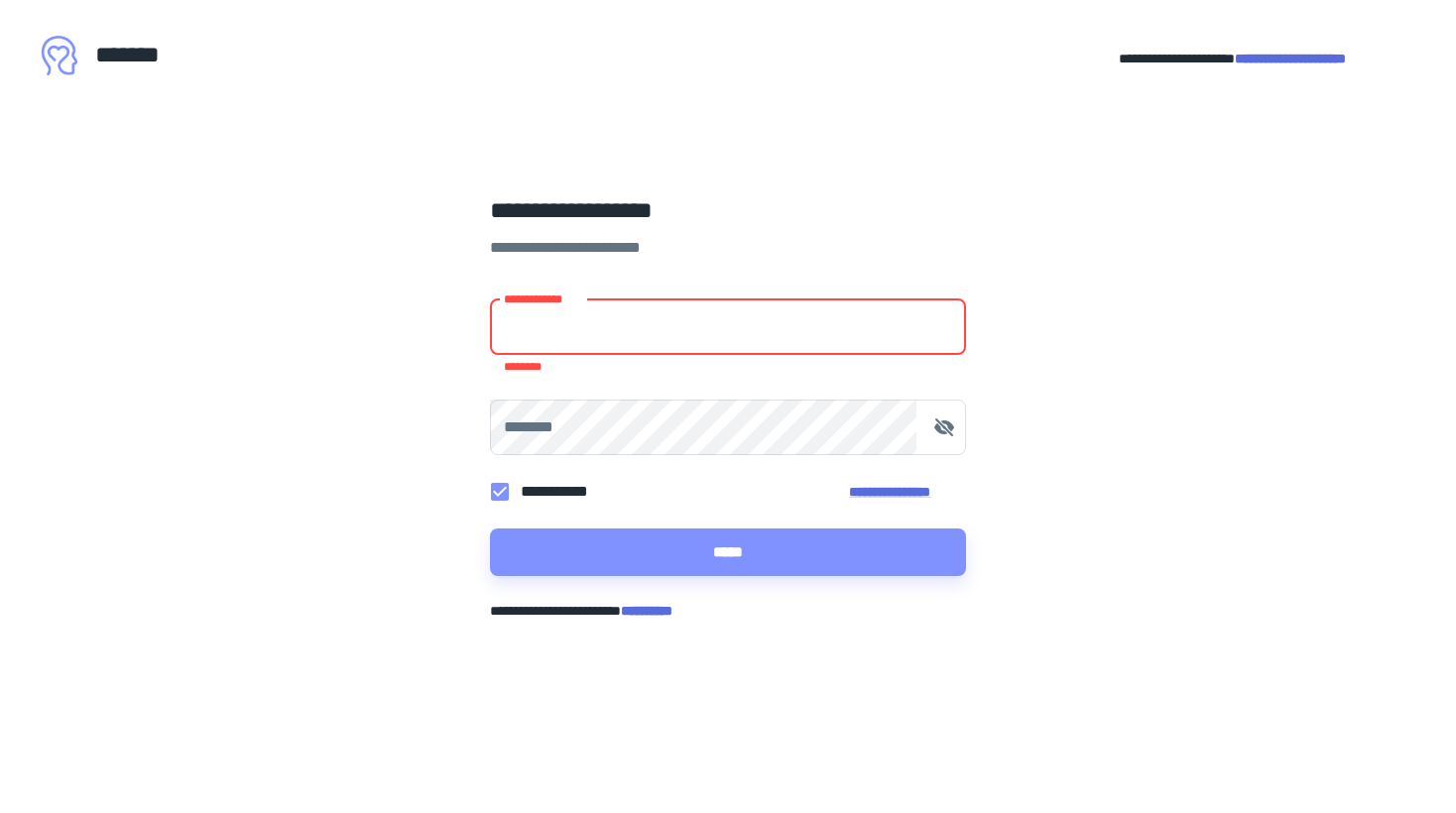 click on "**********" at bounding box center (728, 327) 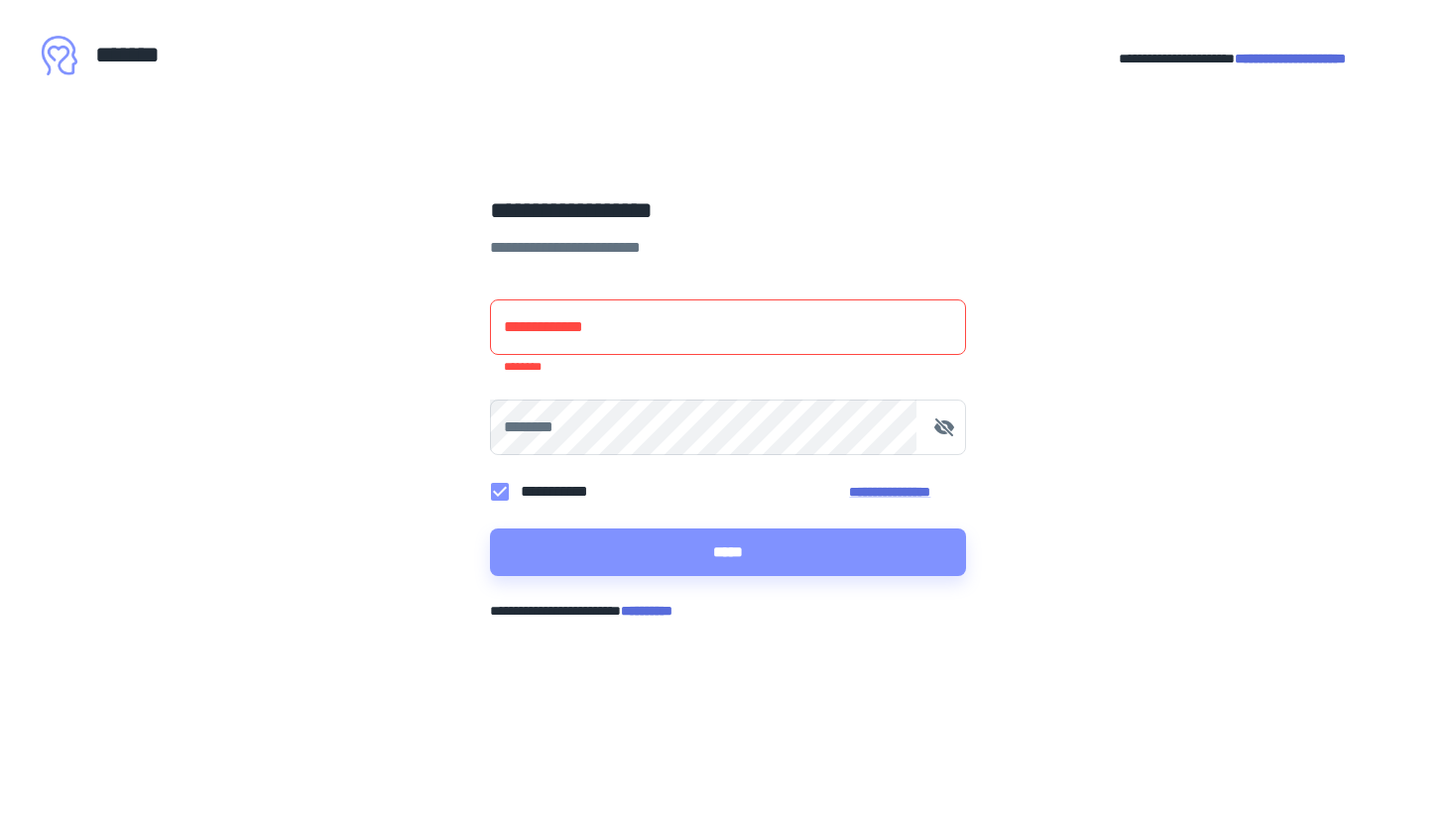 type on "[PHONE]" 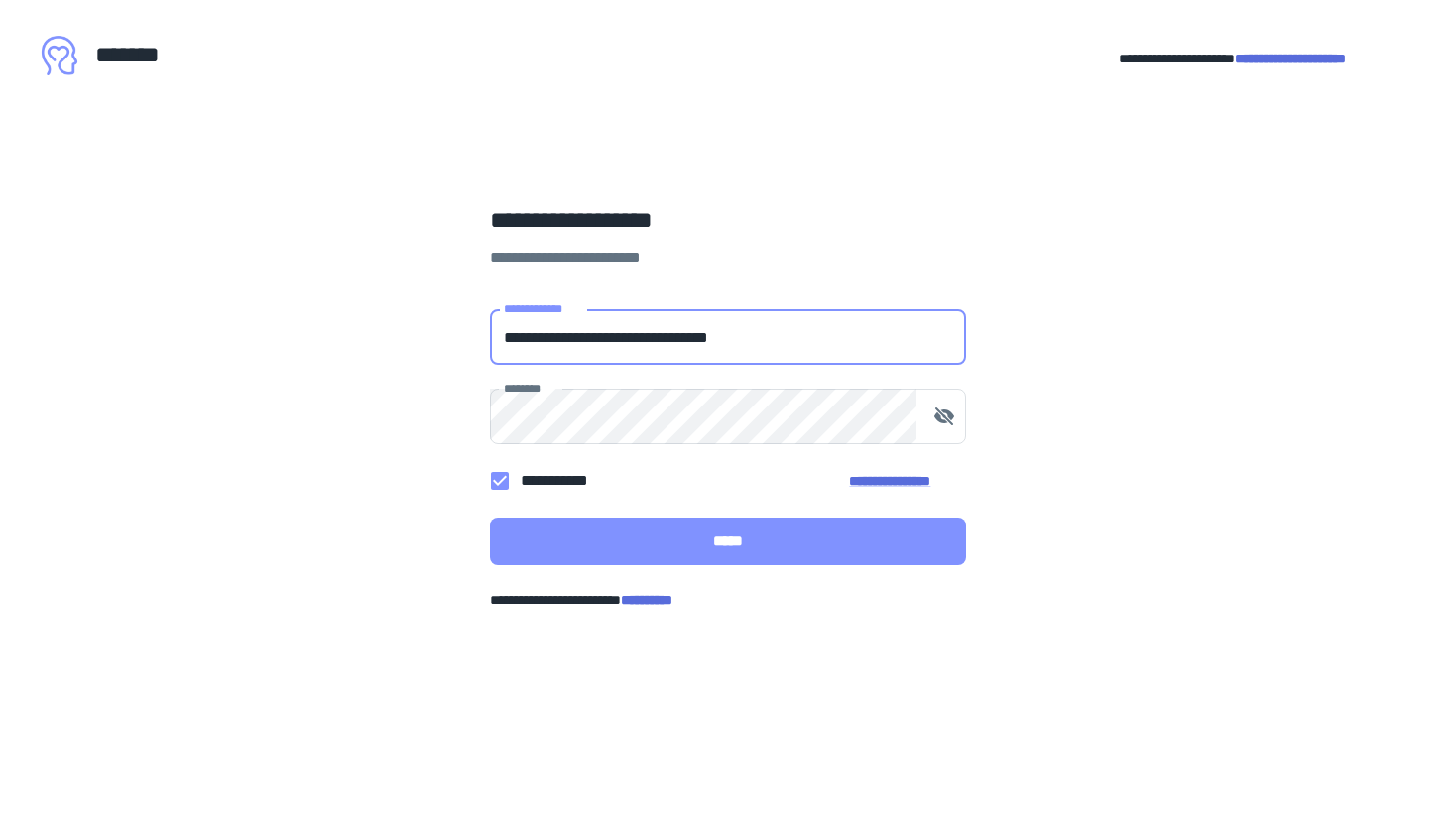 click on "*****" at bounding box center [728, 541] 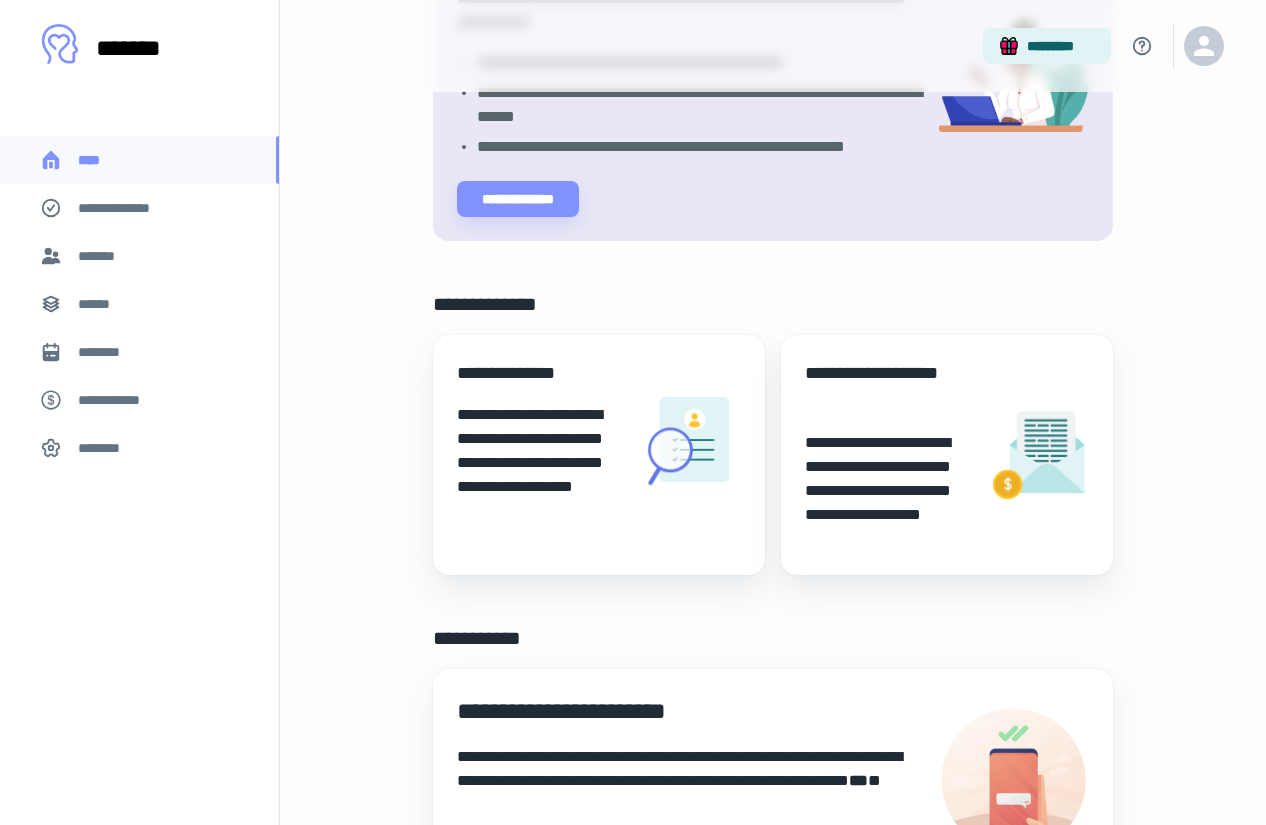 scroll, scrollTop: 284, scrollLeft: 0, axis: vertical 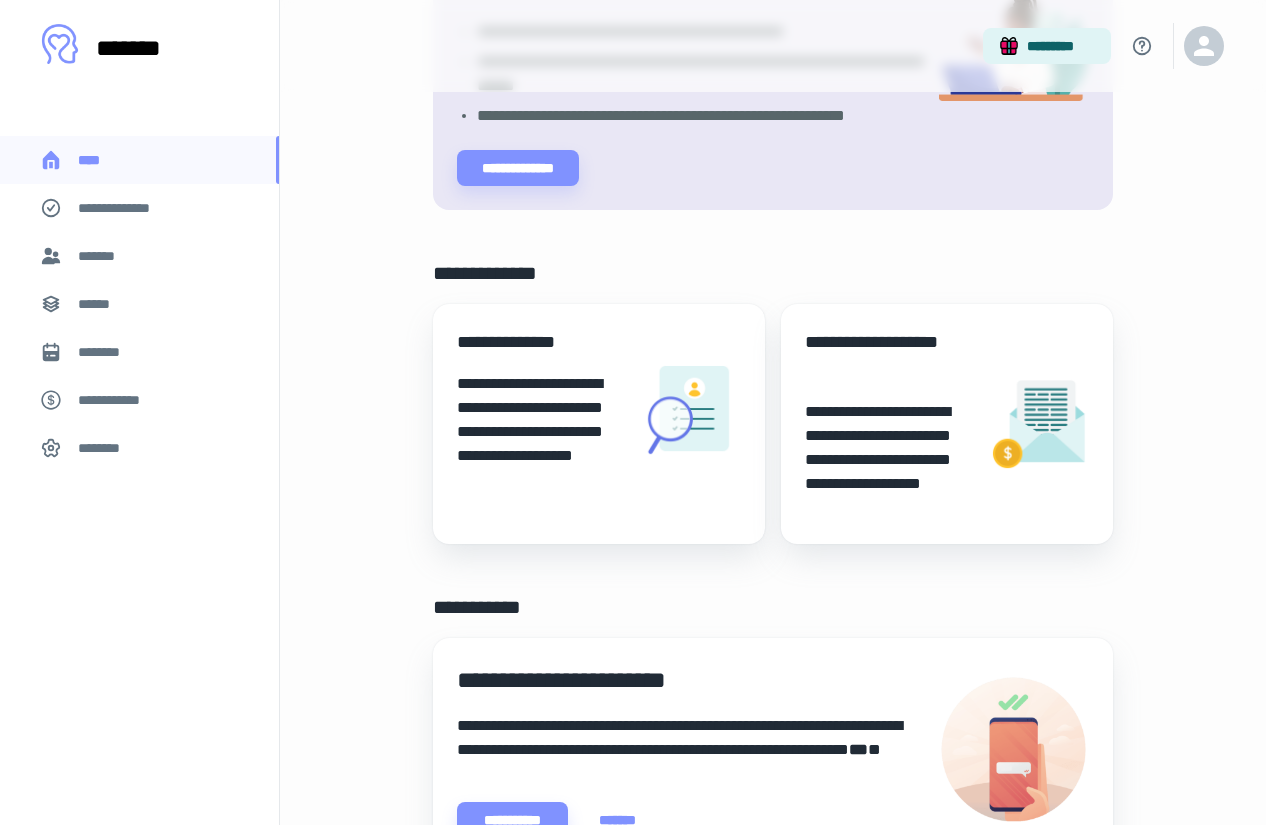 click on "**********" at bounding box center (541, 432) 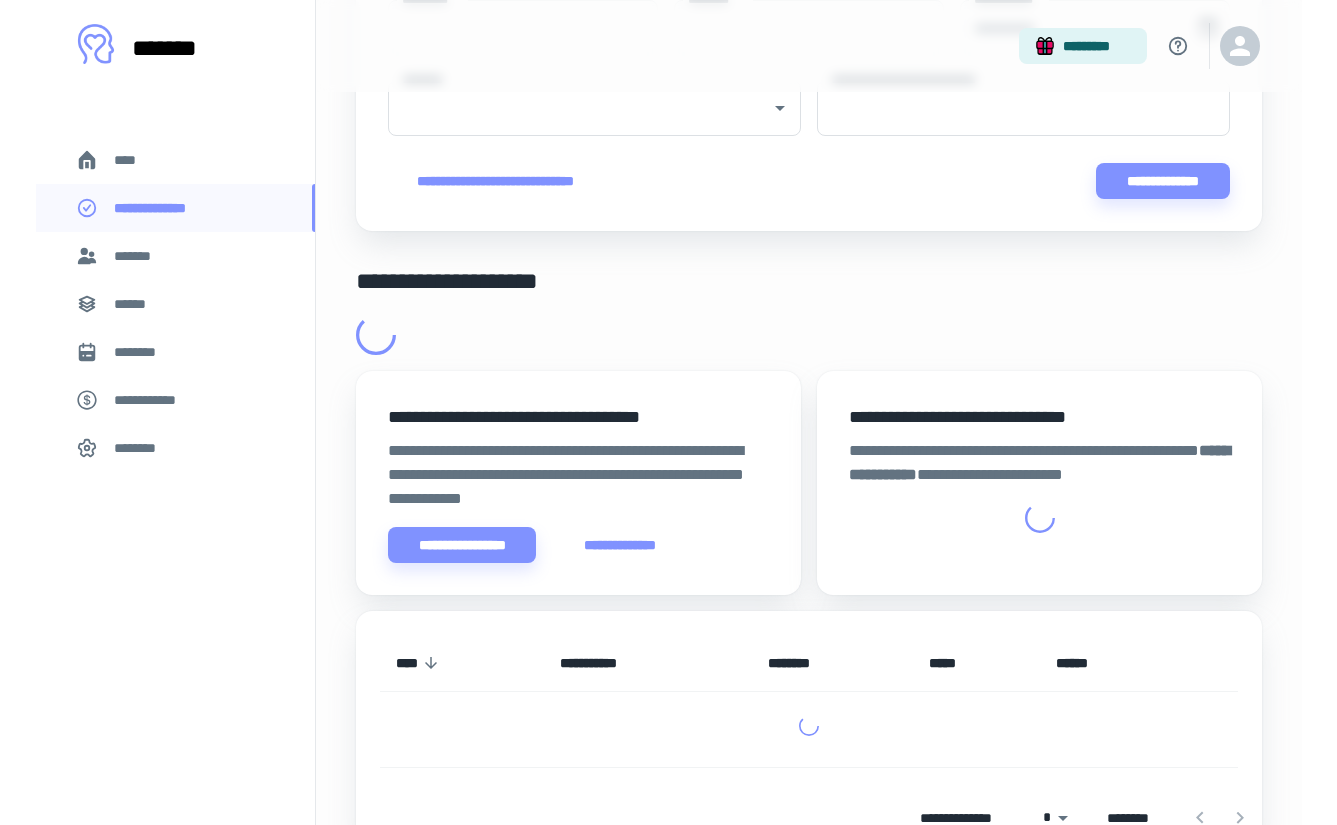 scroll, scrollTop: 0, scrollLeft: 0, axis: both 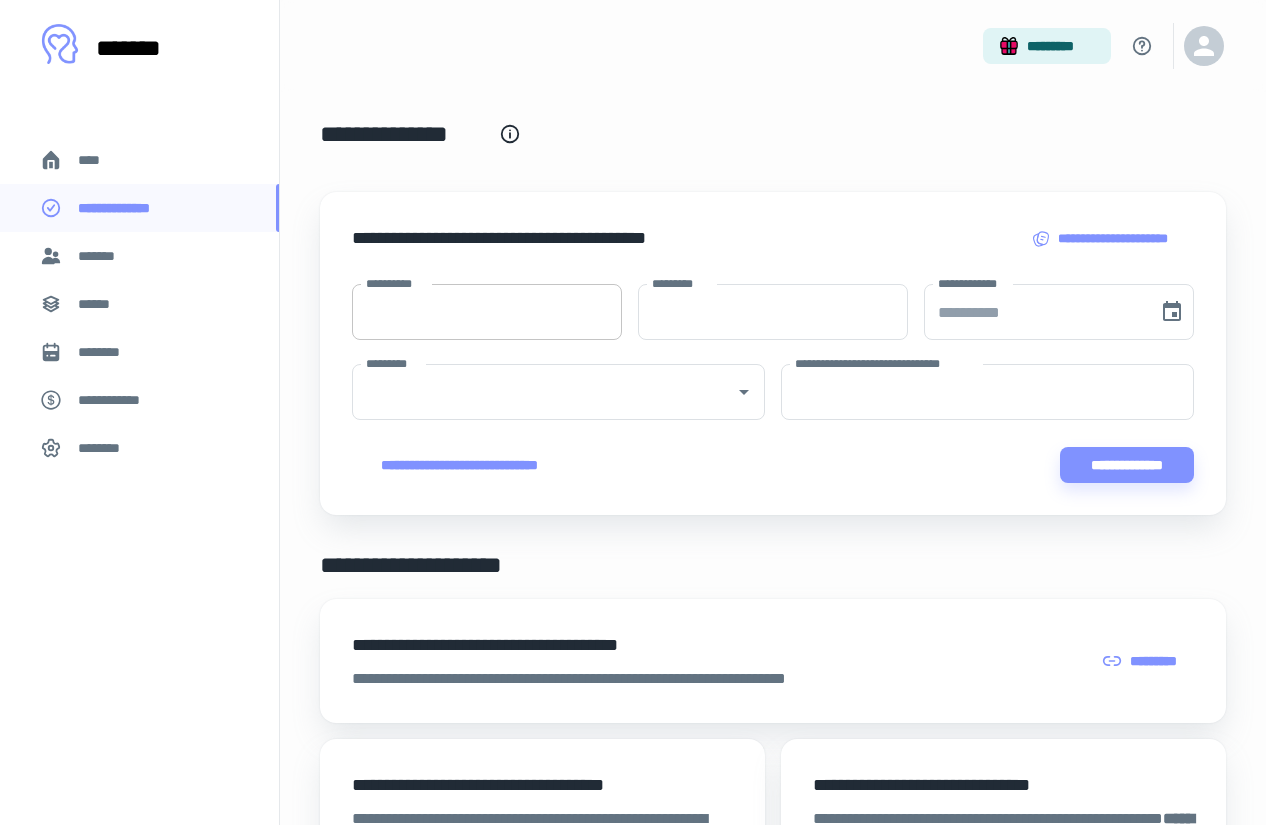 click on "**********" at bounding box center (487, 312) 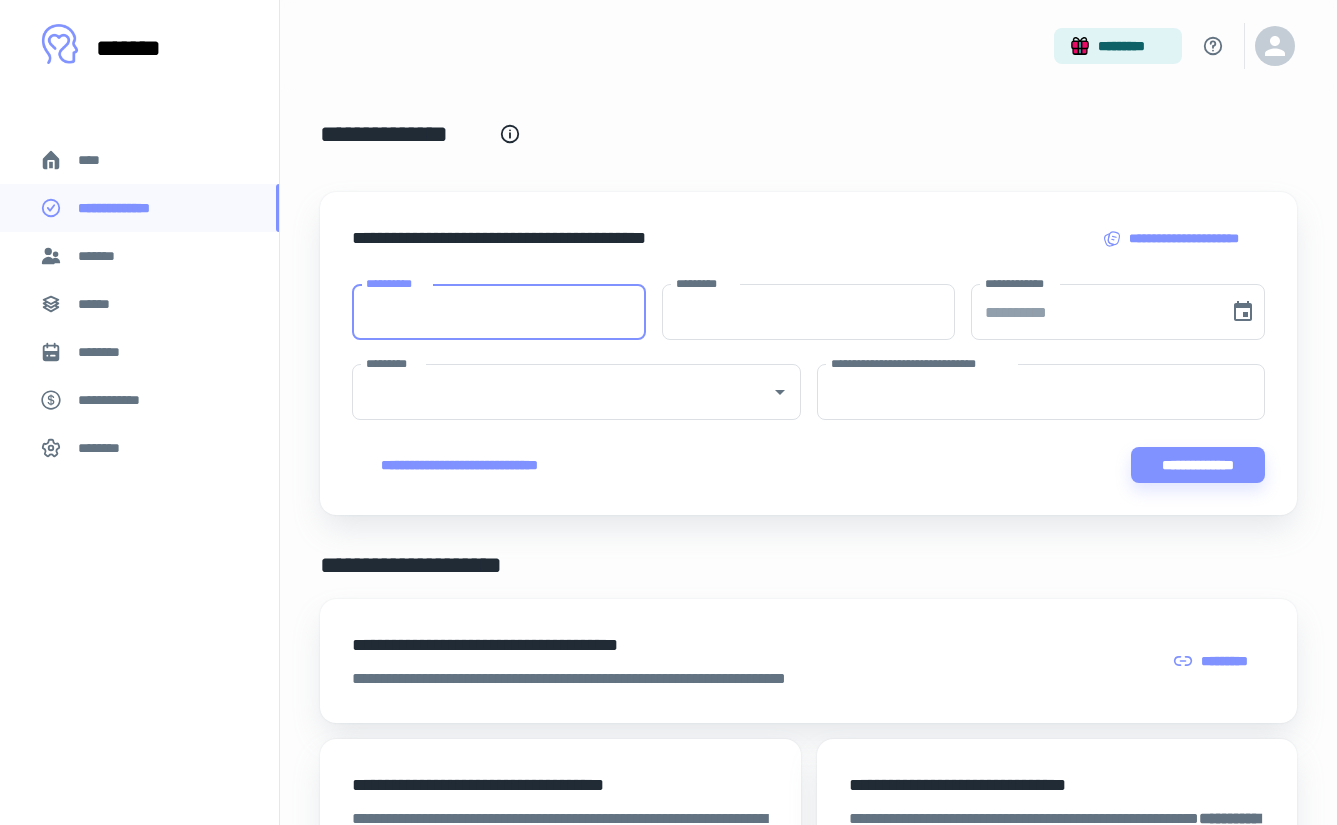click on "**********" at bounding box center (499, 312) 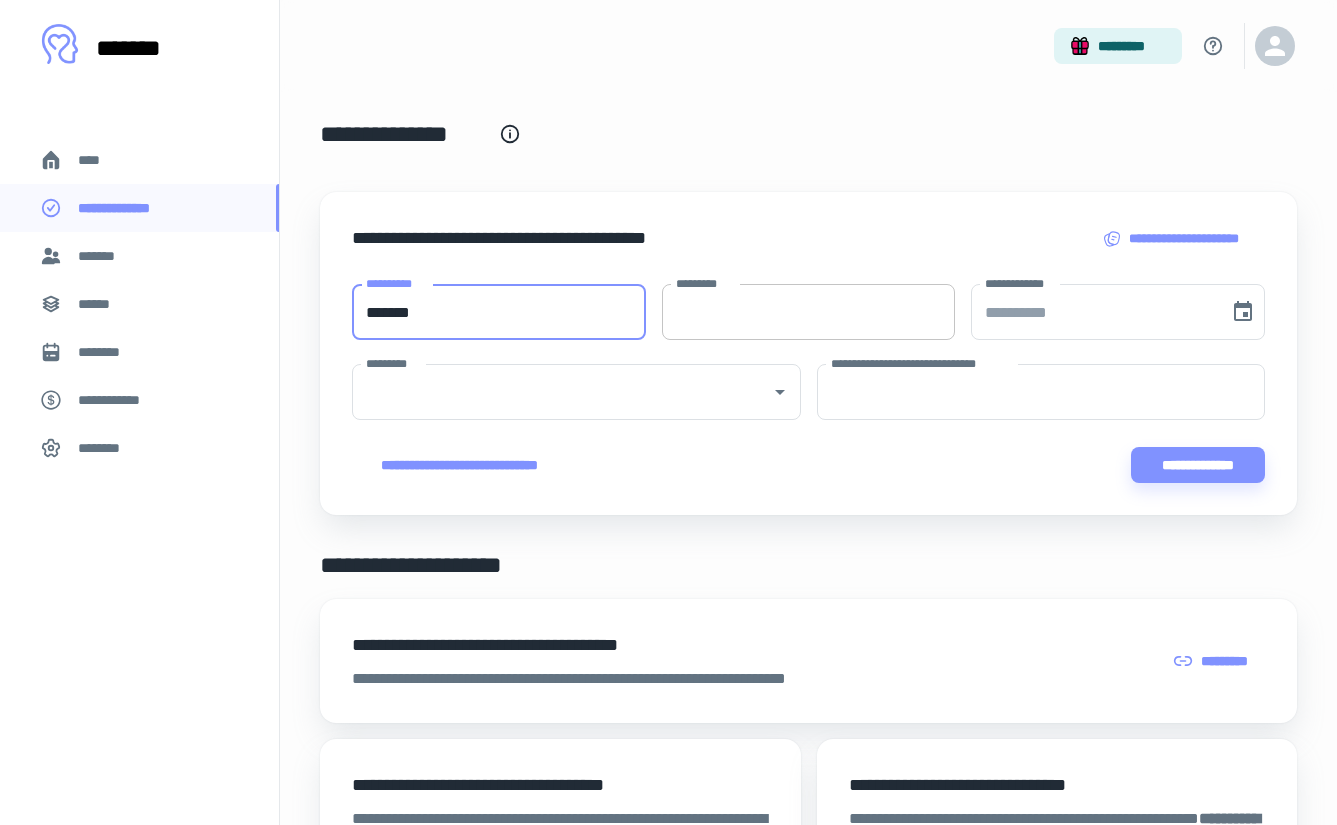 type on "*******" 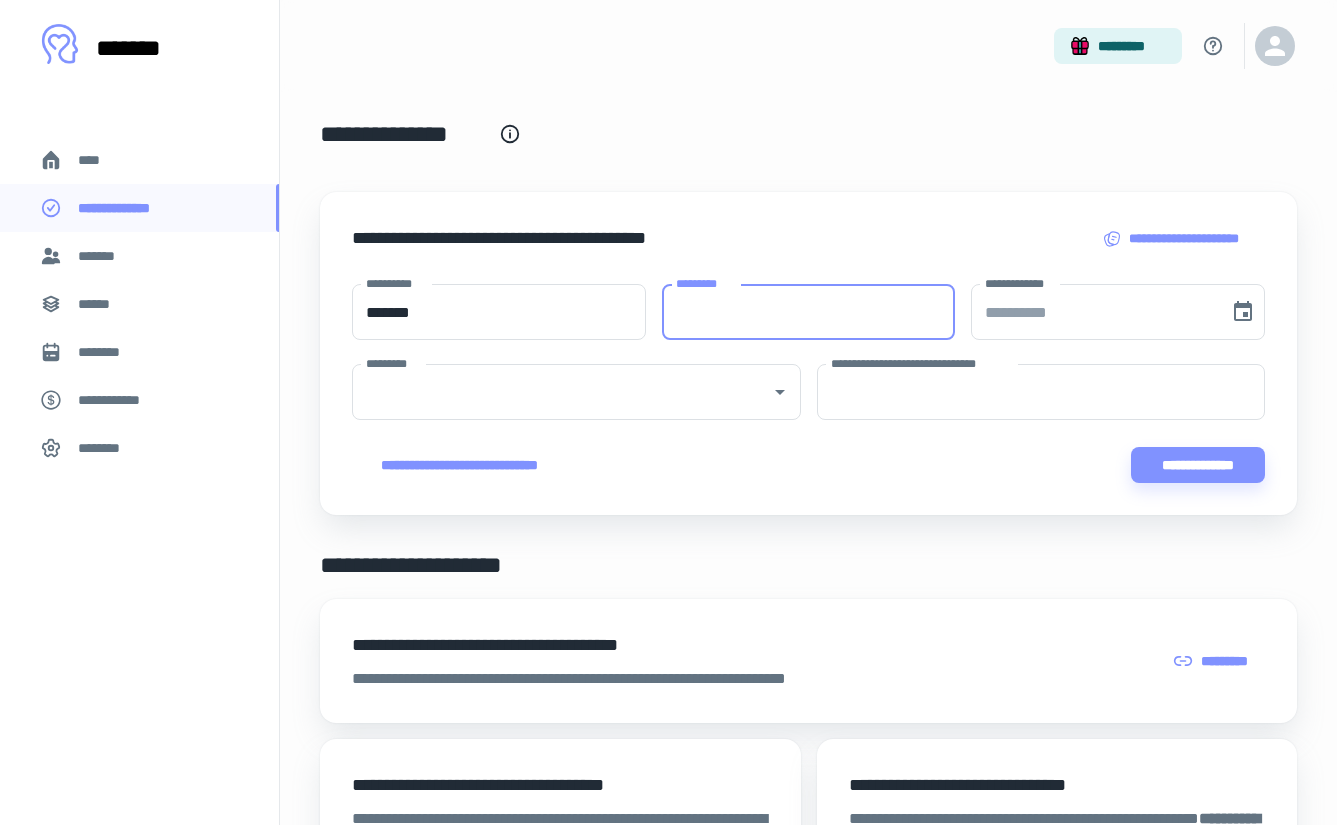 click on "*********" at bounding box center [809, 312] 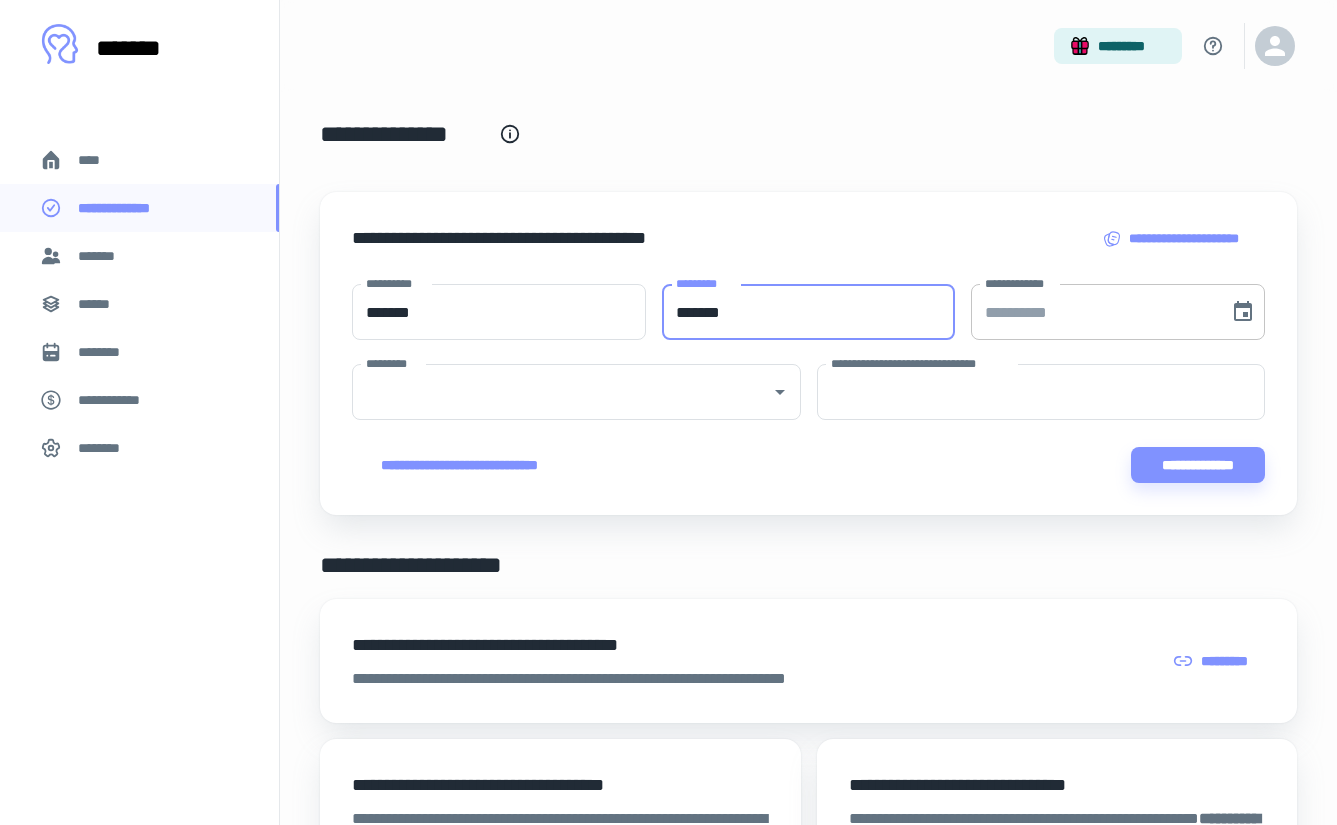 type on "*******" 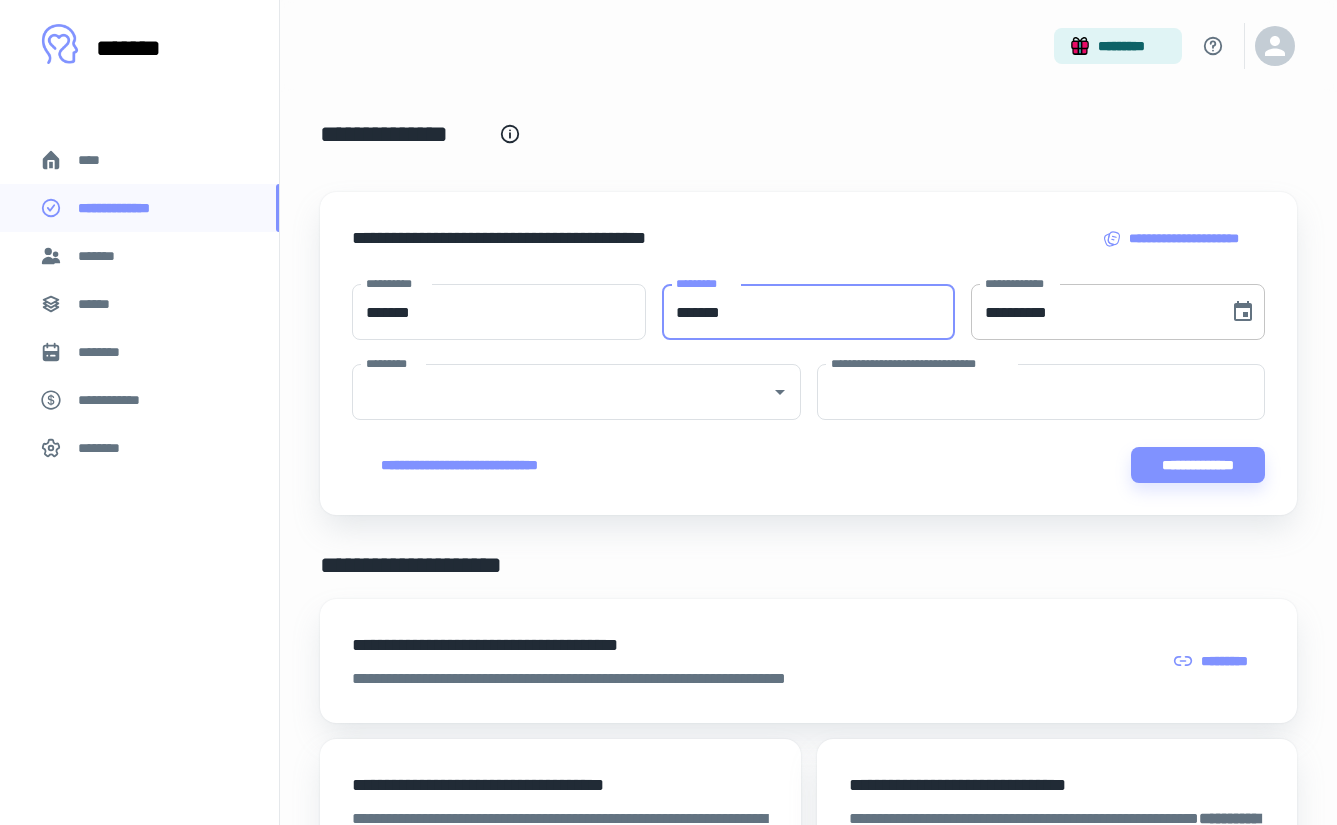 click on "**********" at bounding box center [1093, 312] 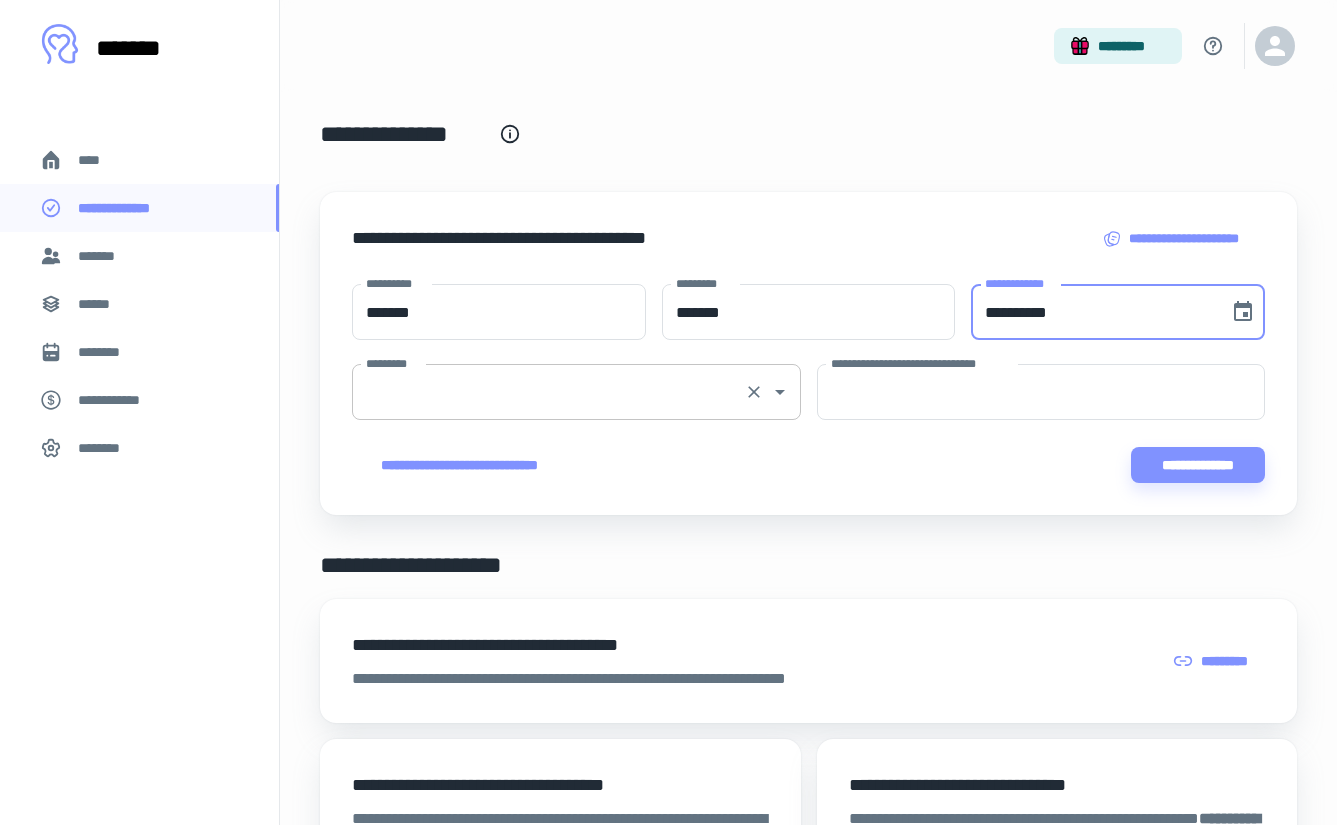 type on "**********" 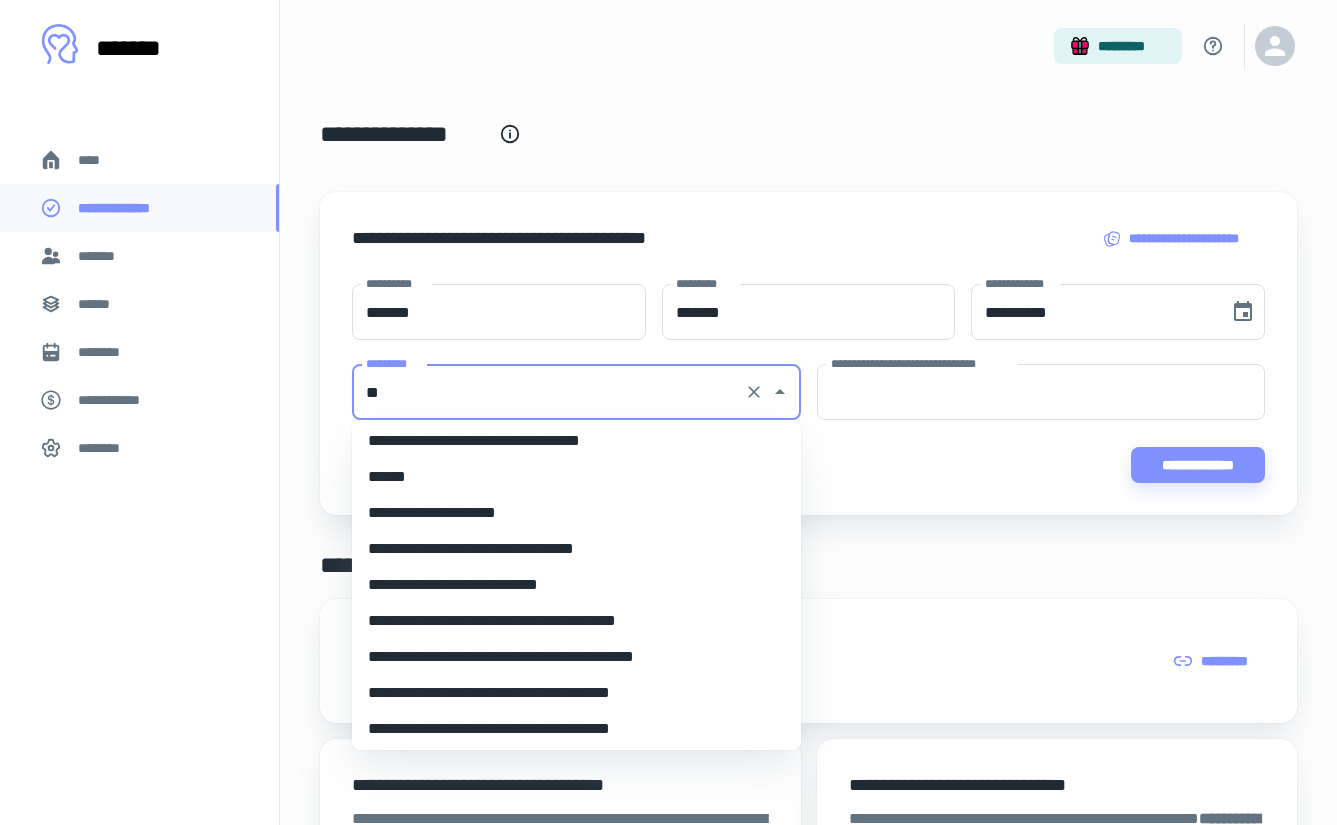 scroll, scrollTop: 0, scrollLeft: 0, axis: both 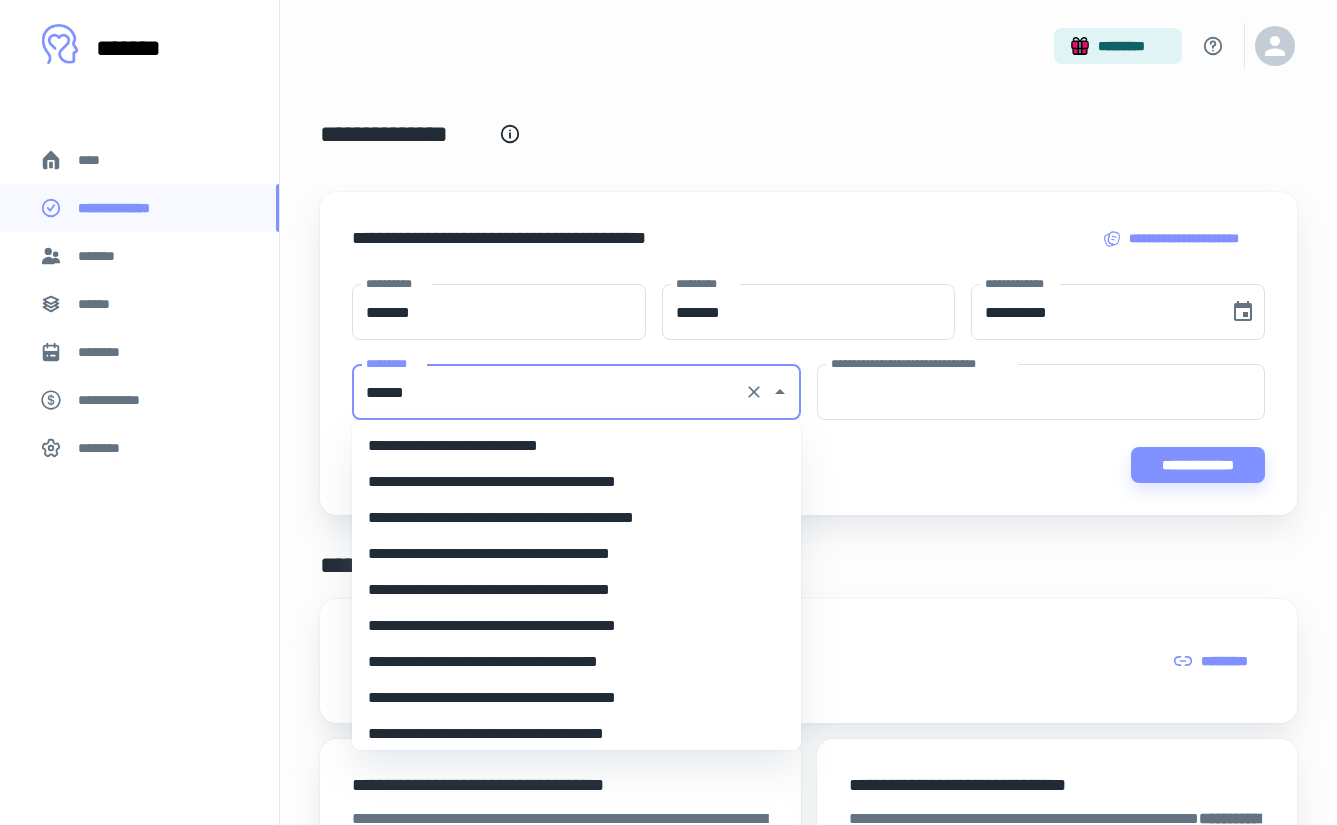 click on "**********" at bounding box center [576, 446] 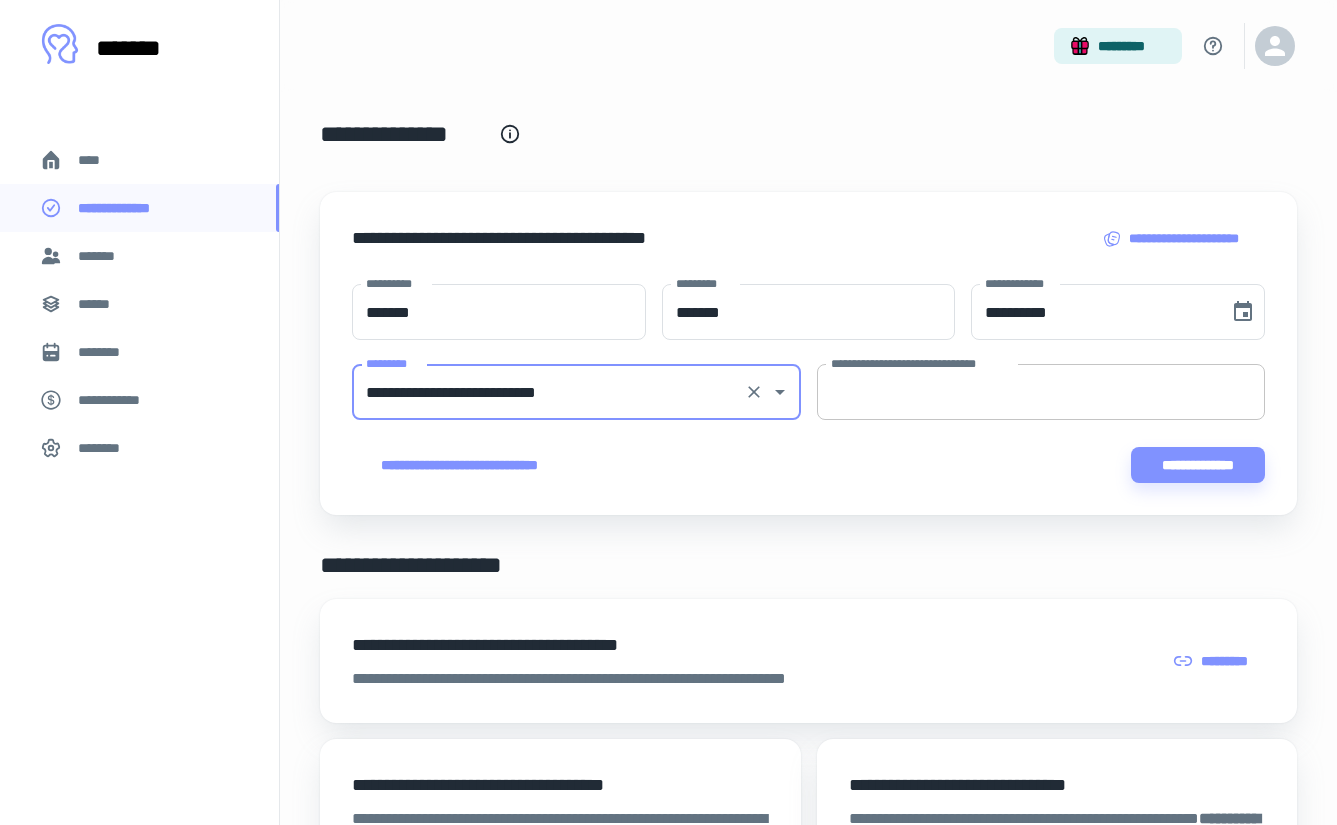 type on "**********" 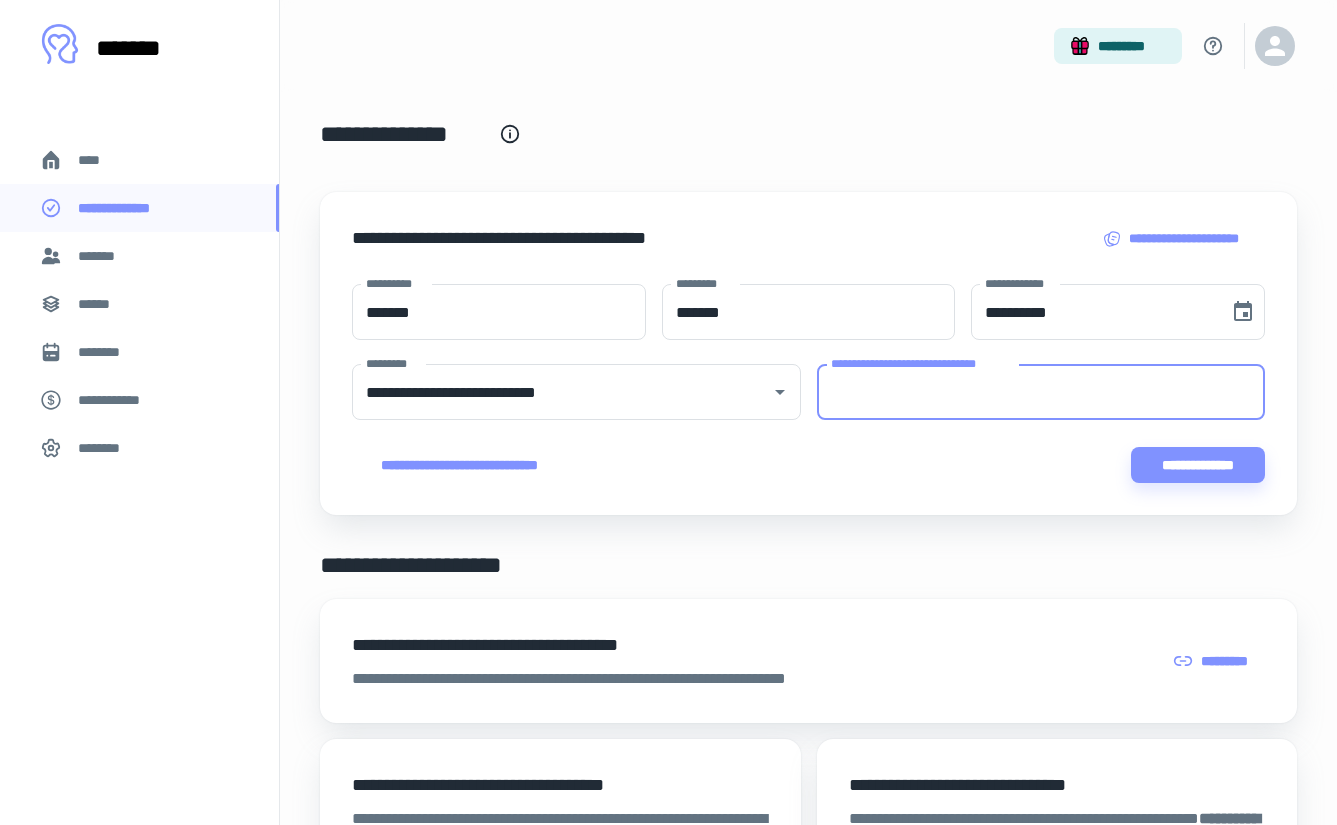 click on "**********" at bounding box center (1041, 392) 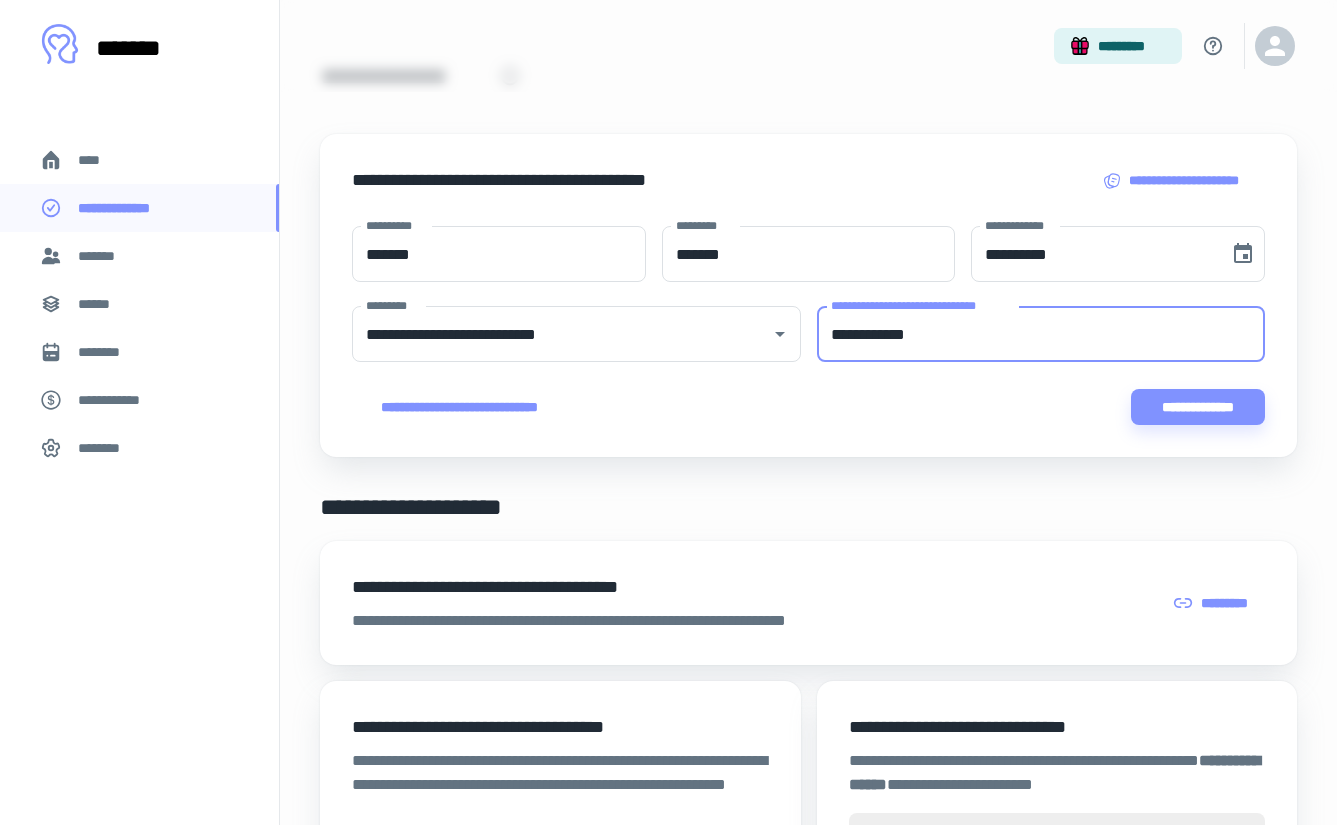 scroll, scrollTop: 60, scrollLeft: 0, axis: vertical 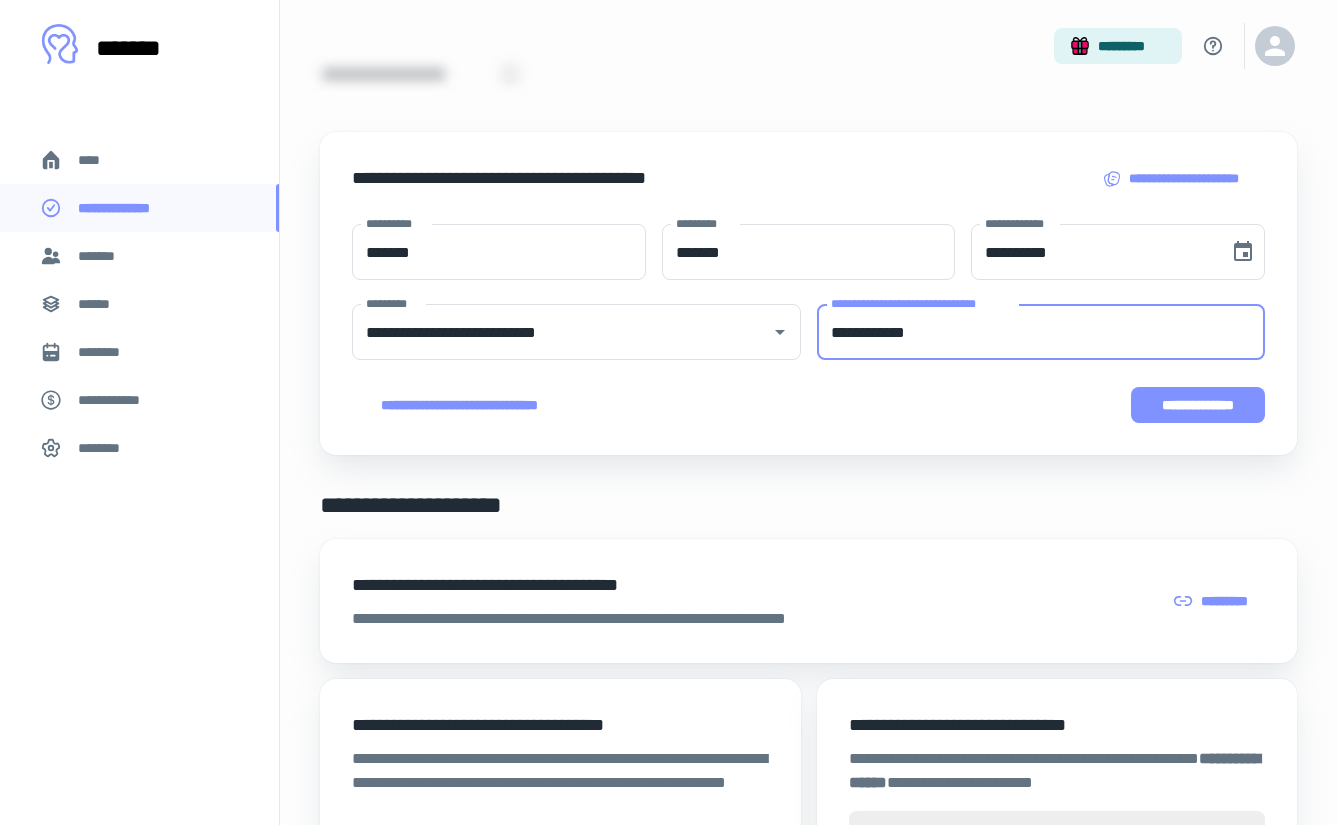 type on "**********" 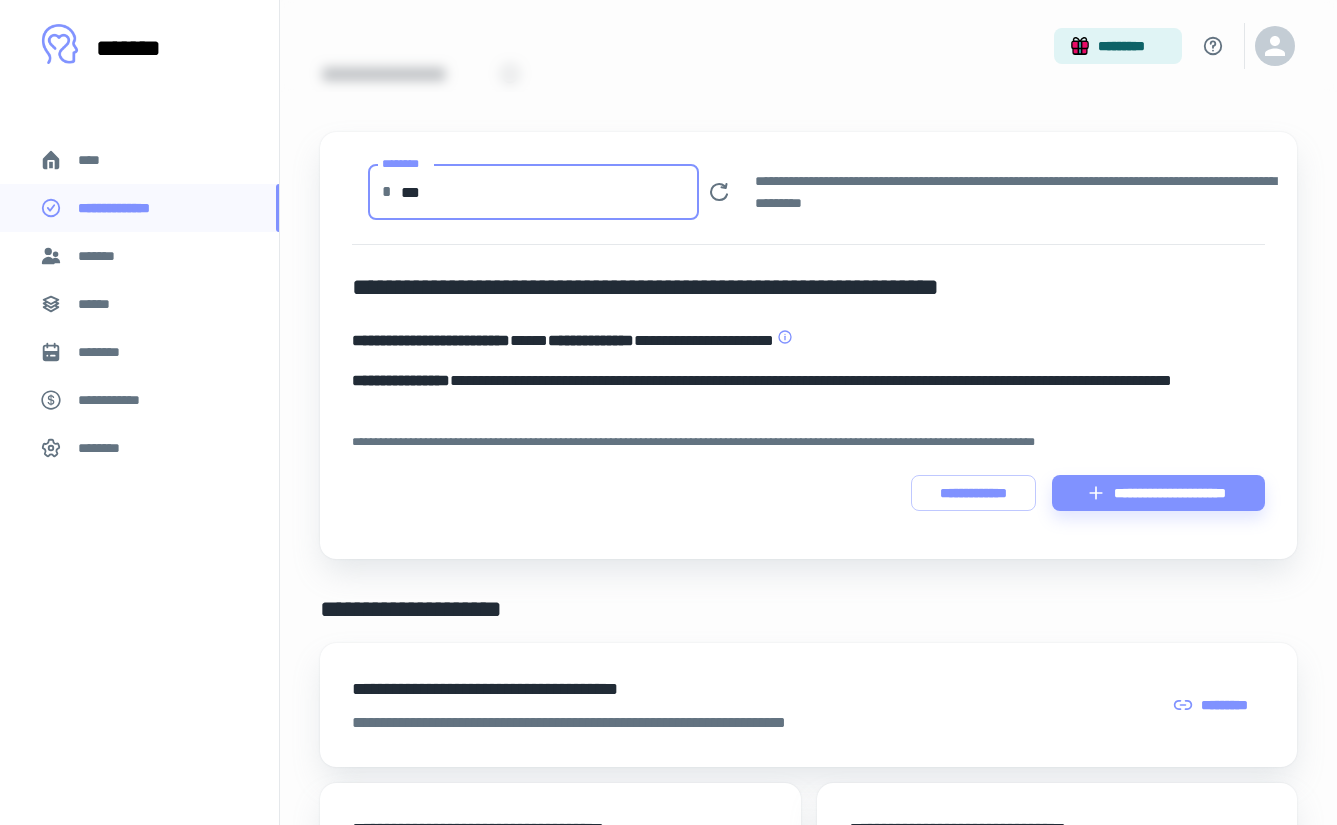click on "***" at bounding box center [550, 192] 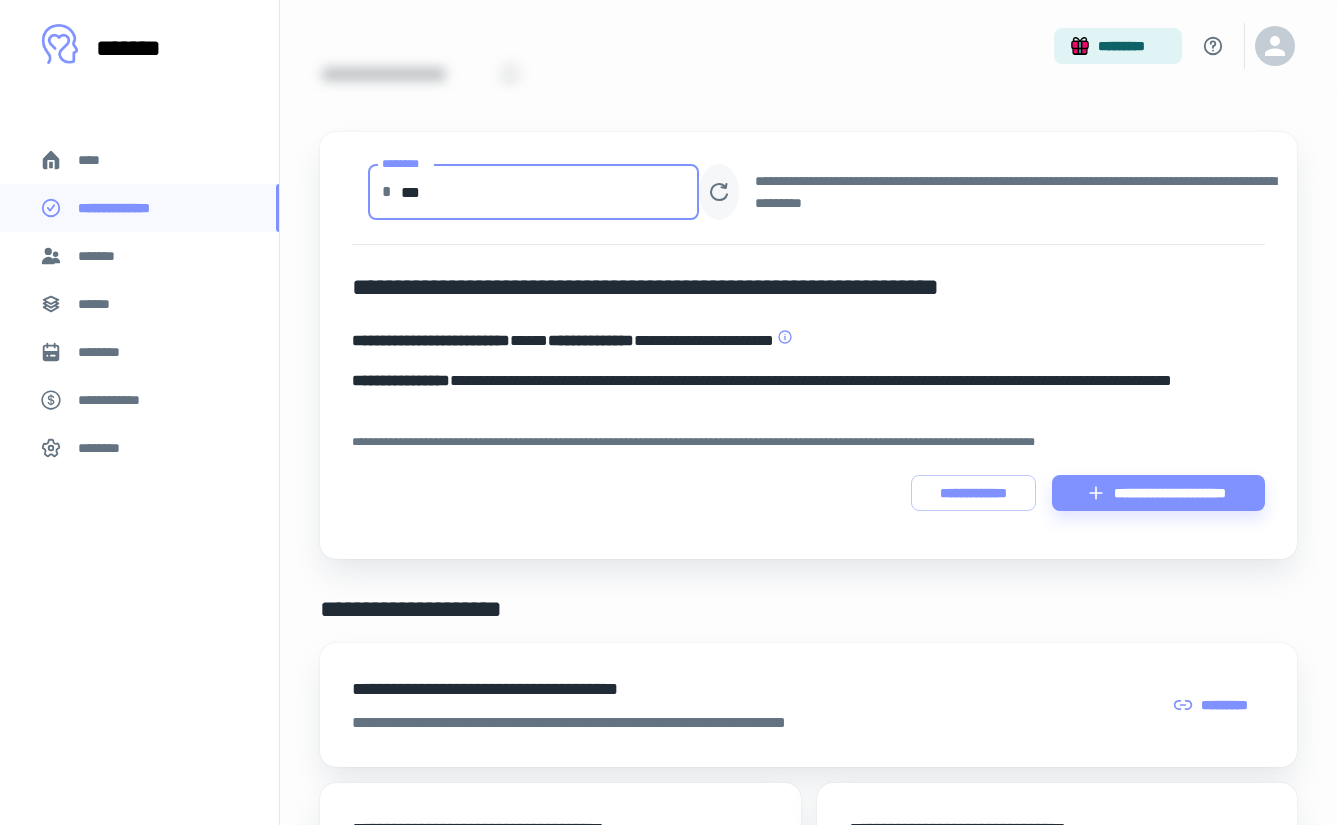 click 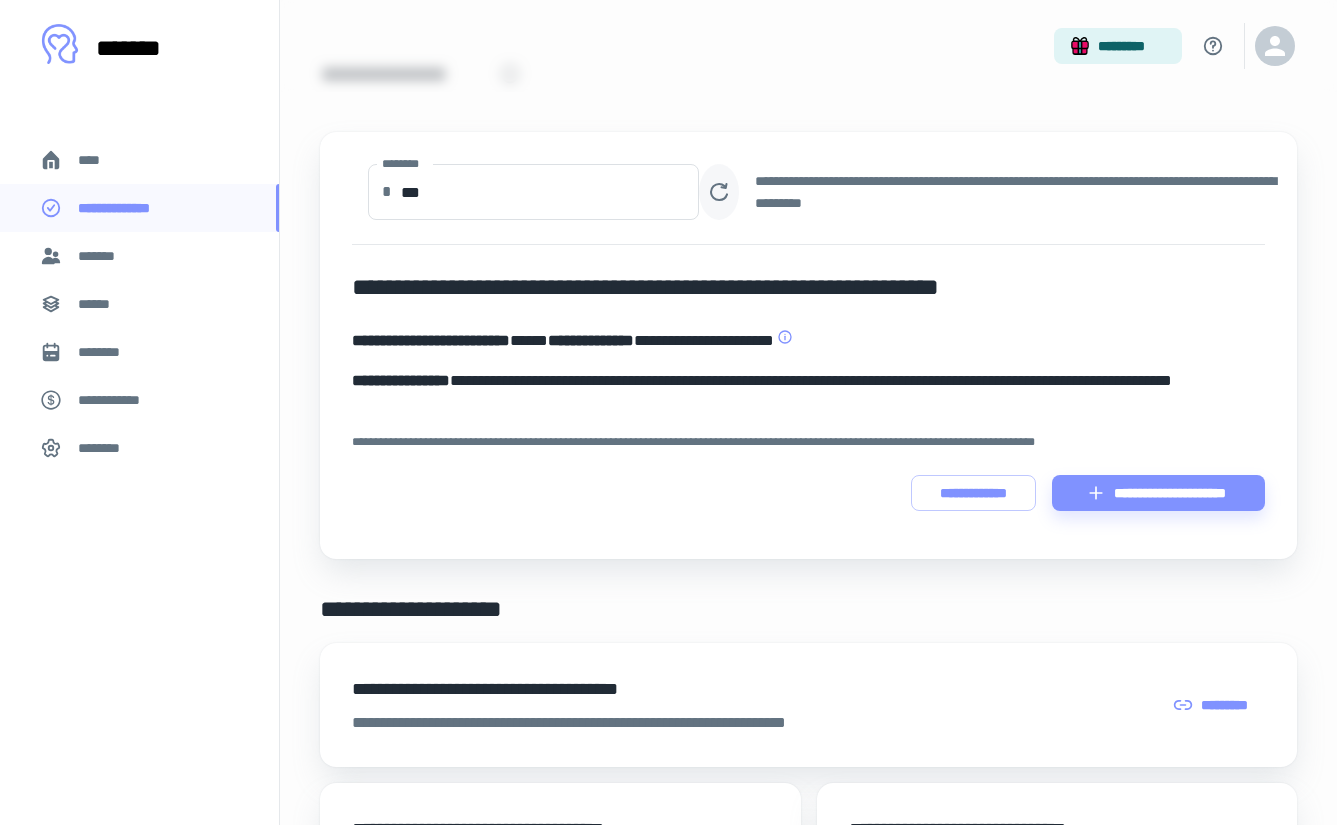 click 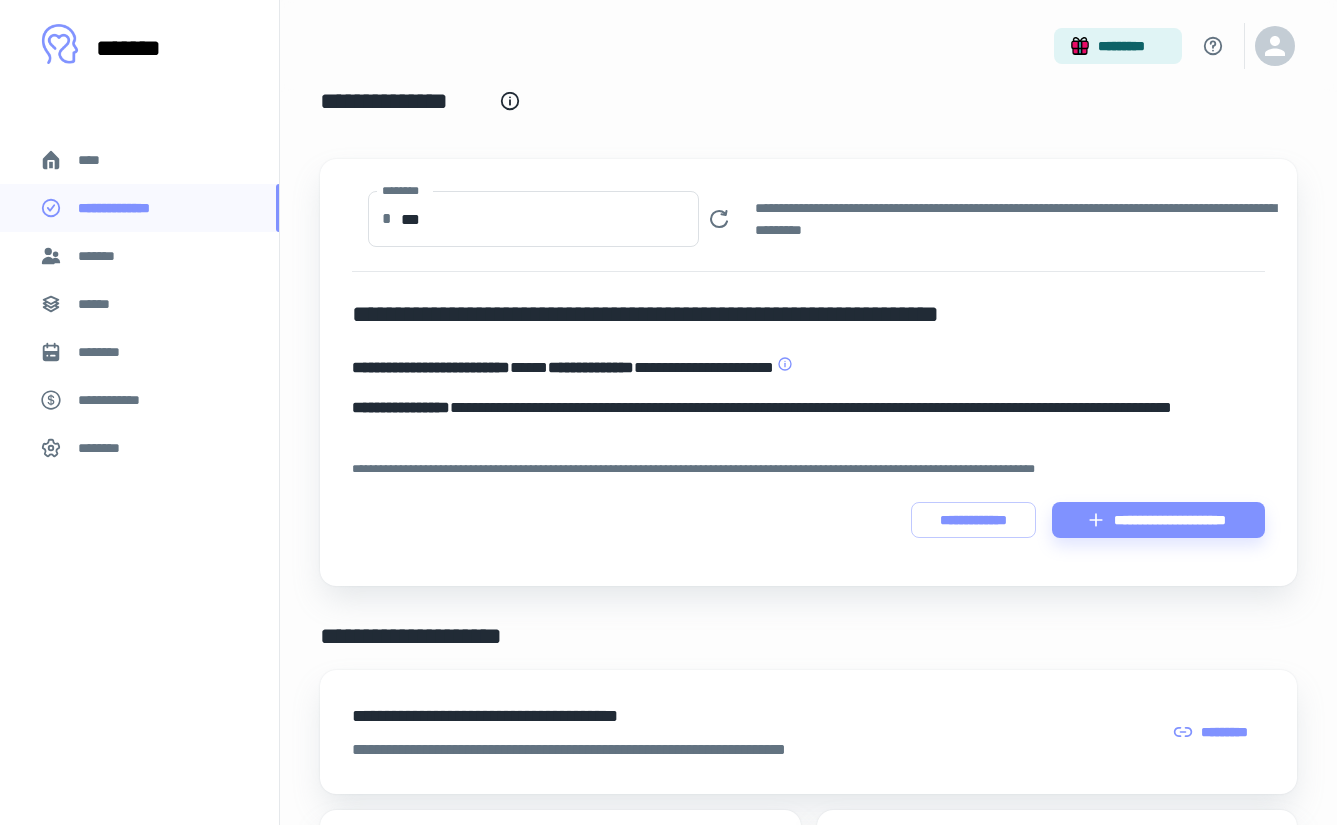 scroll, scrollTop: 0, scrollLeft: 0, axis: both 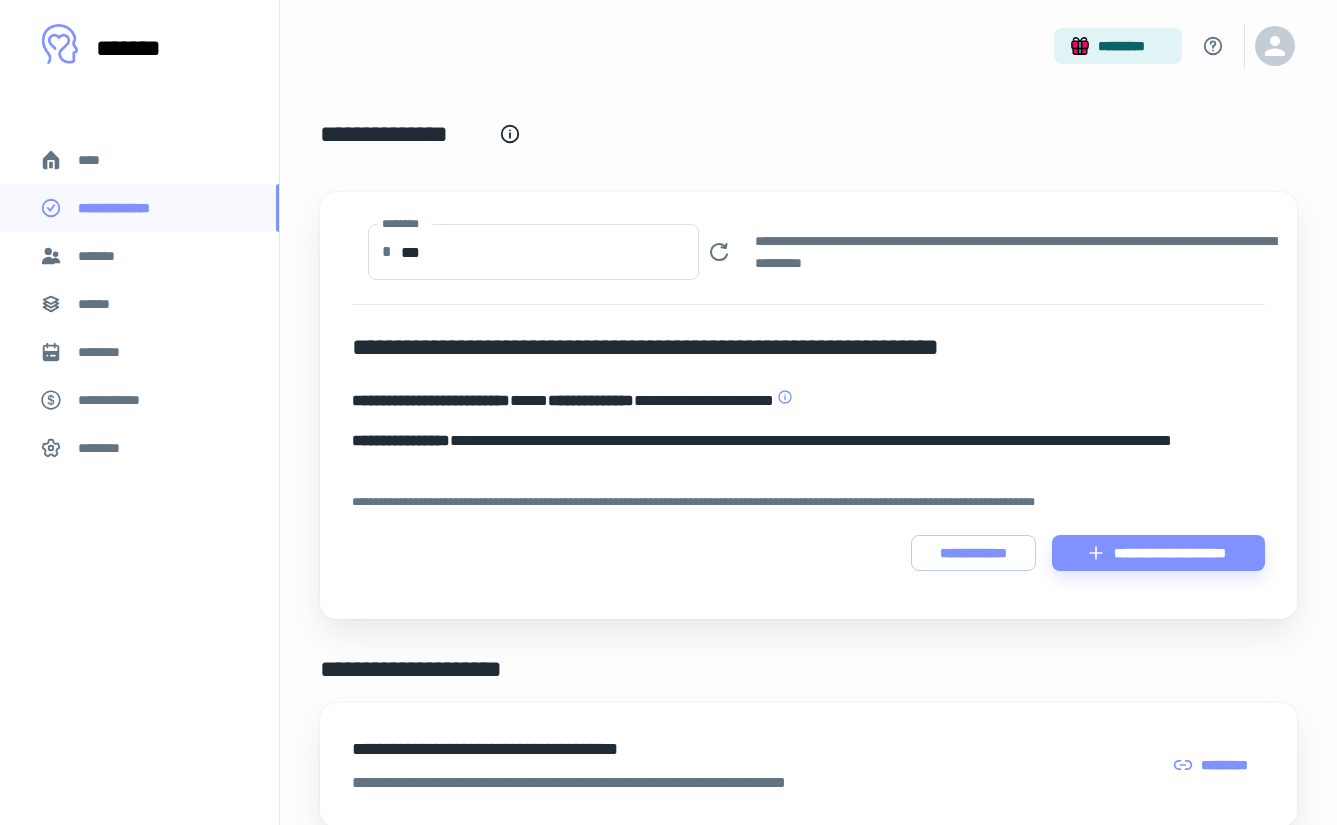 click on "**********" at bounding box center [808, 347] 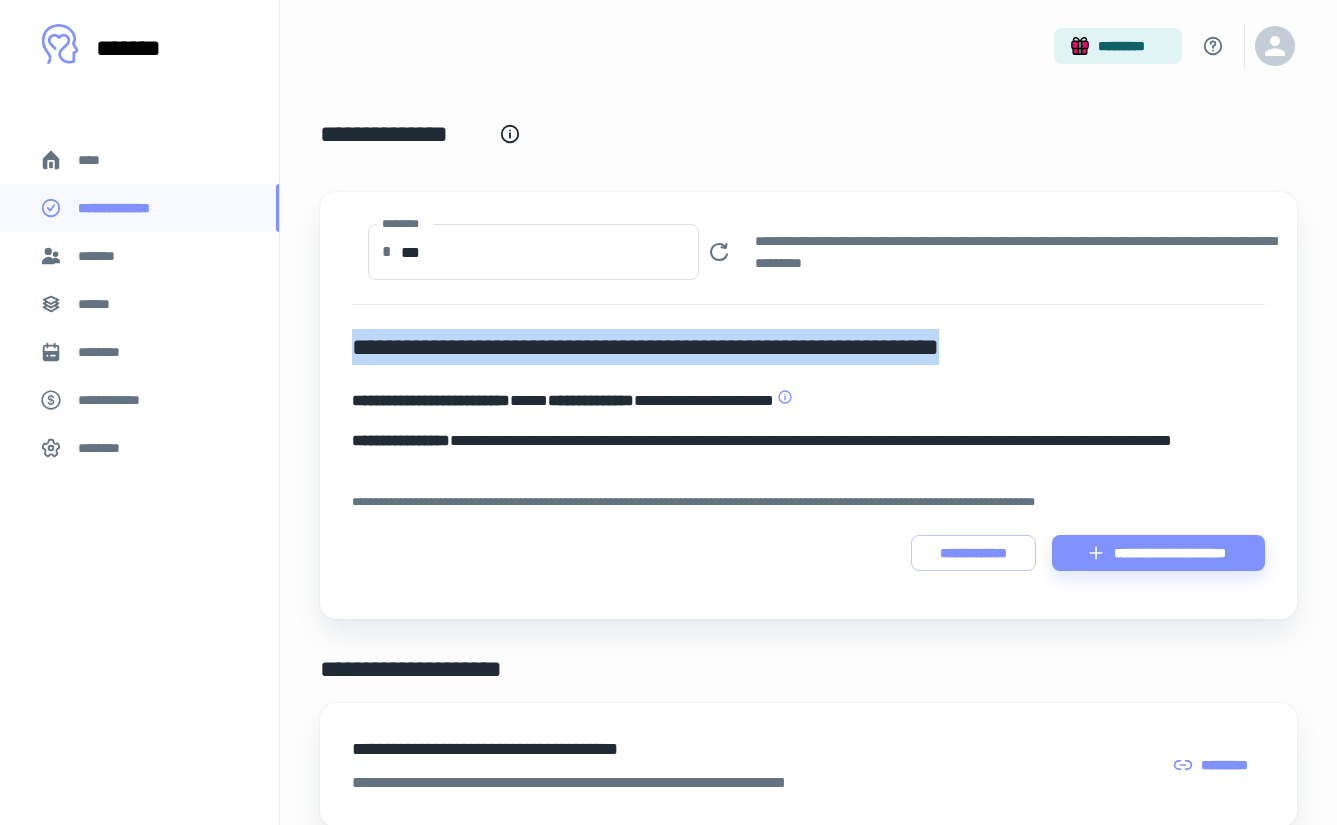 drag, startPoint x: 352, startPoint y: 345, endPoint x: 569, endPoint y: 373, distance: 218.799 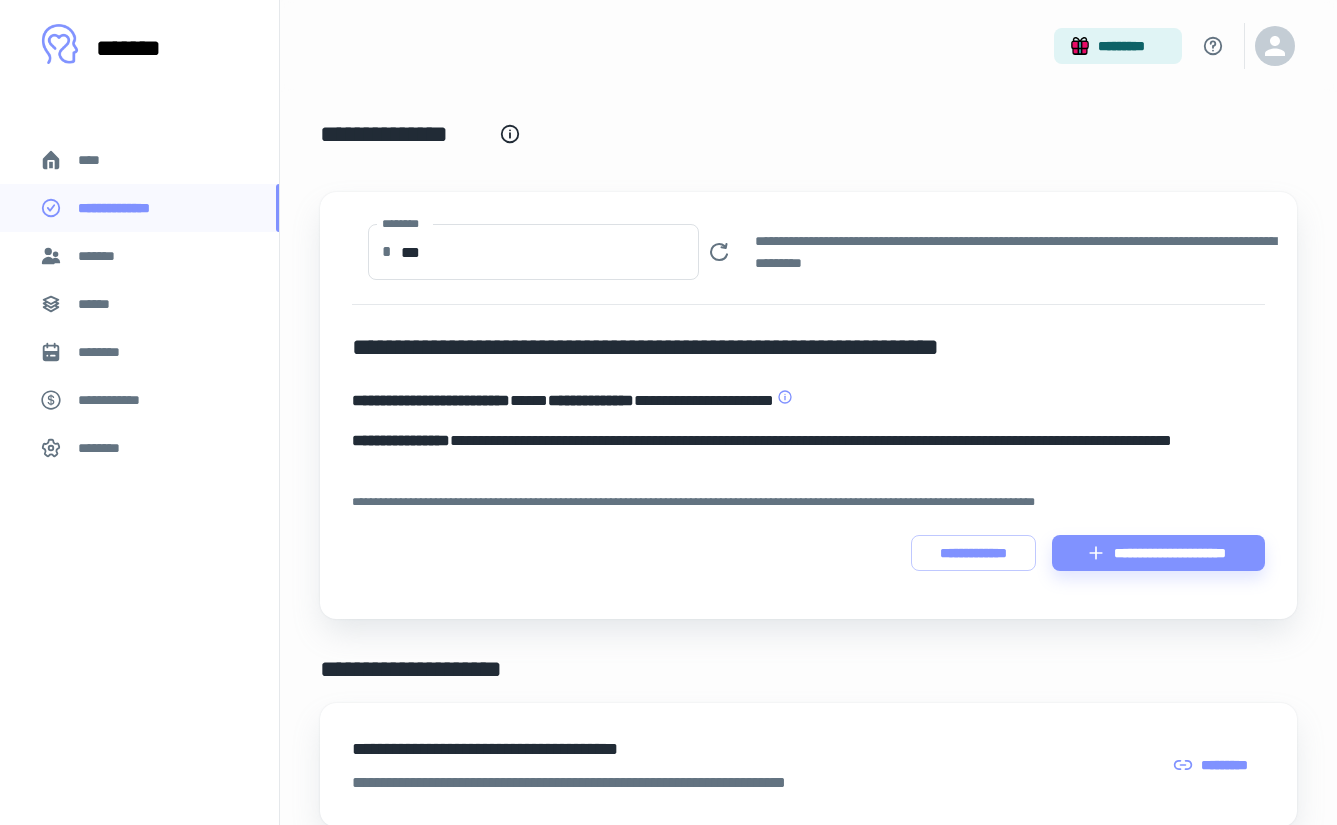 click on "[FIRST] [LAST] [ADDRESS] [ADDRESS]" at bounding box center (808, 401) 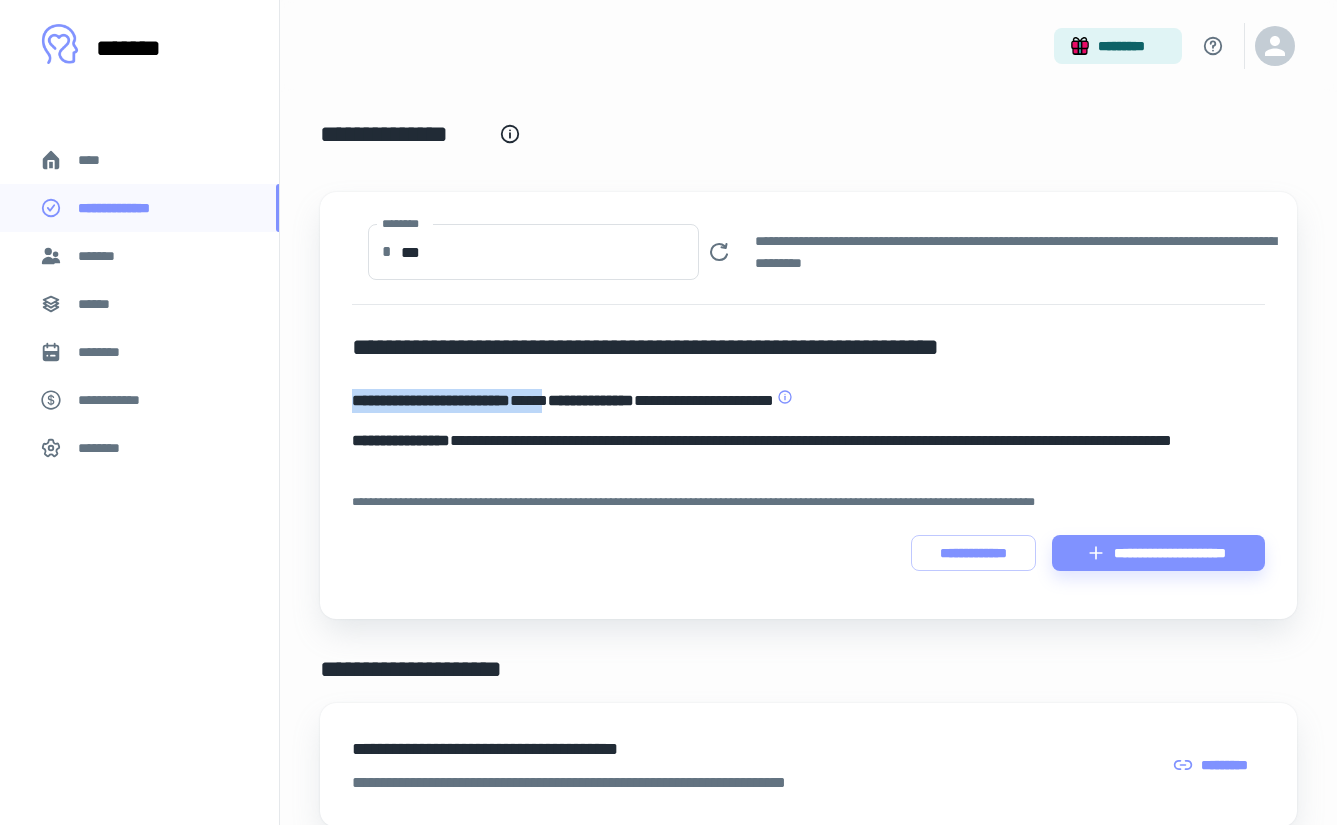 drag, startPoint x: 352, startPoint y: 399, endPoint x: 609, endPoint y: 397, distance: 257.00778 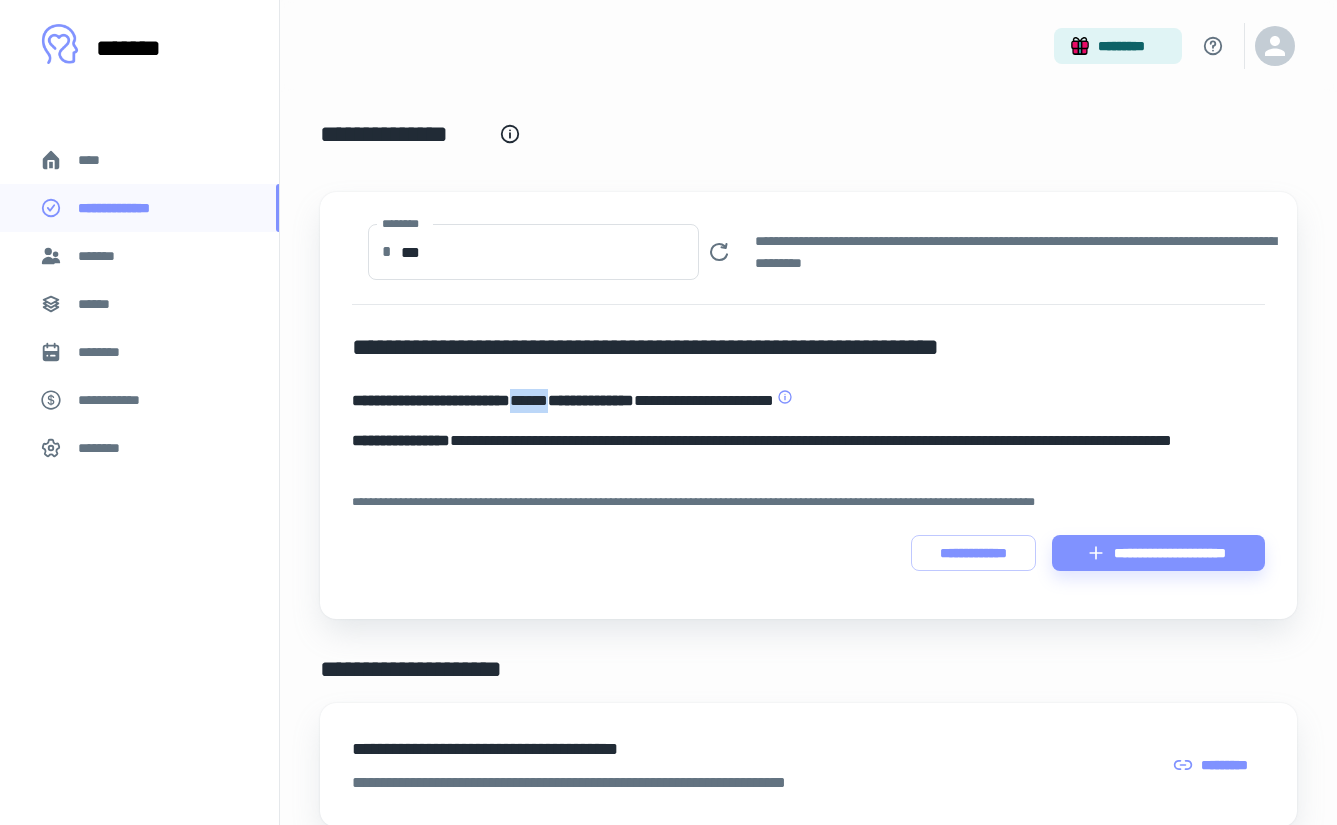 drag, startPoint x: 609, startPoint y: 397, endPoint x: 565, endPoint y: 397, distance: 44 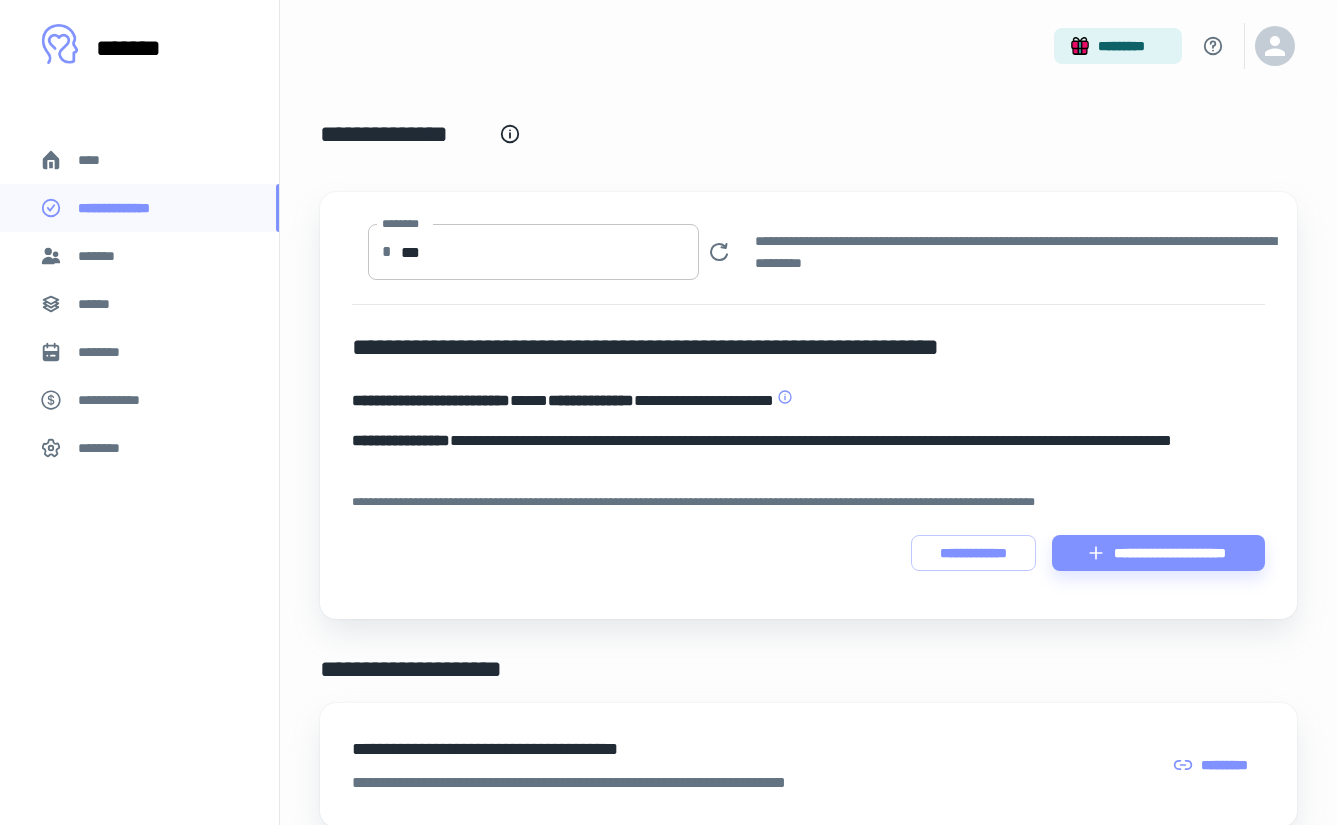 click on "***" at bounding box center [550, 252] 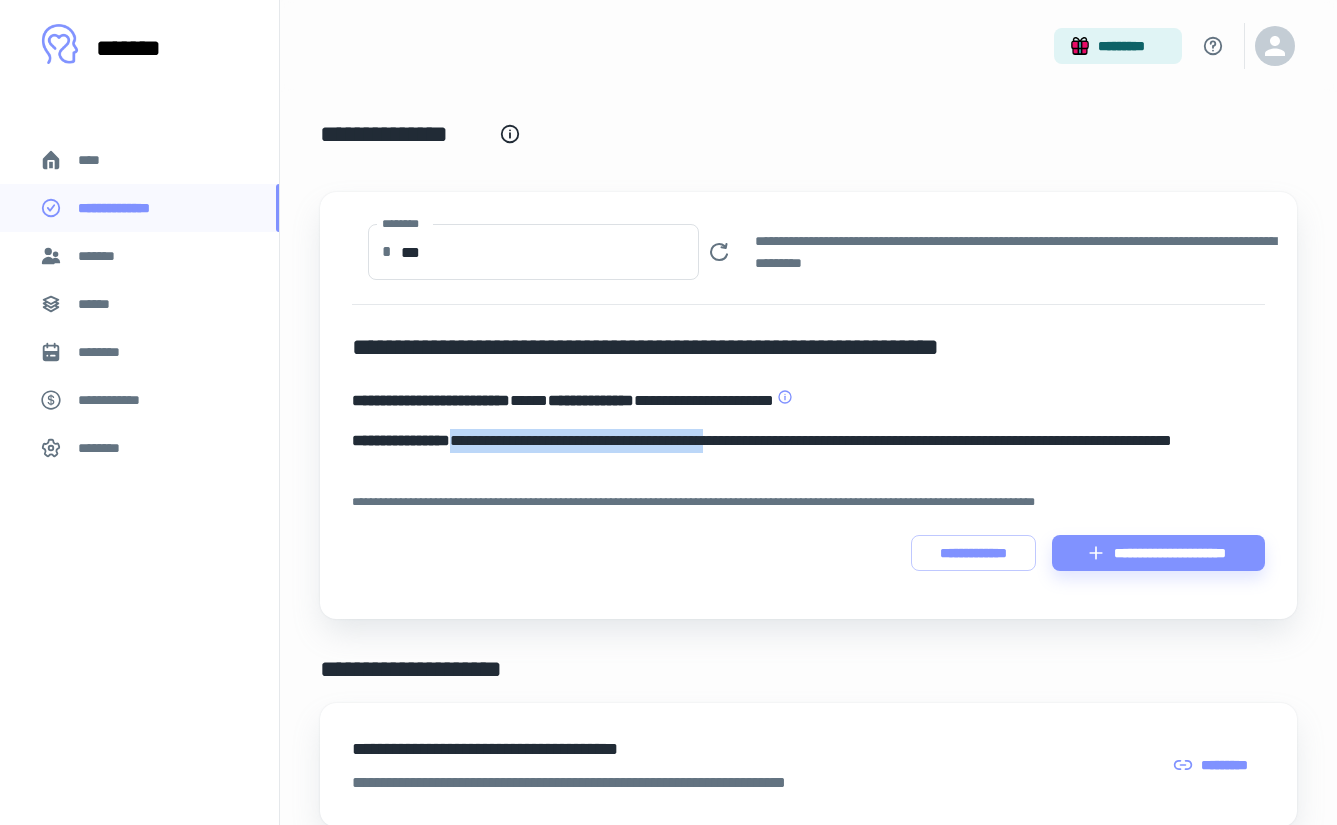 drag, startPoint x: 484, startPoint y: 437, endPoint x: 785, endPoint y: 441, distance: 301.02658 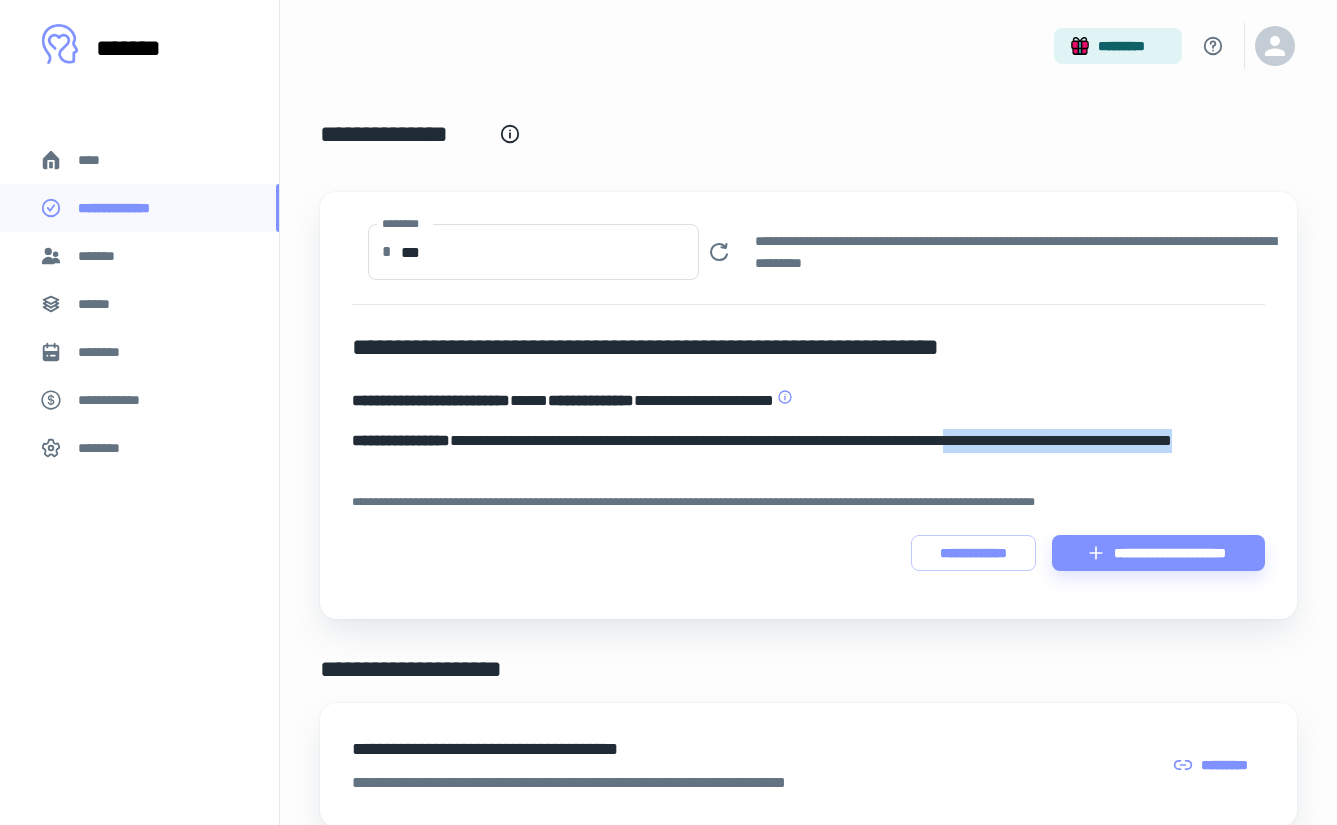 drag, startPoint x: 1064, startPoint y: 441, endPoint x: 1240, endPoint y: 458, distance: 176.81912 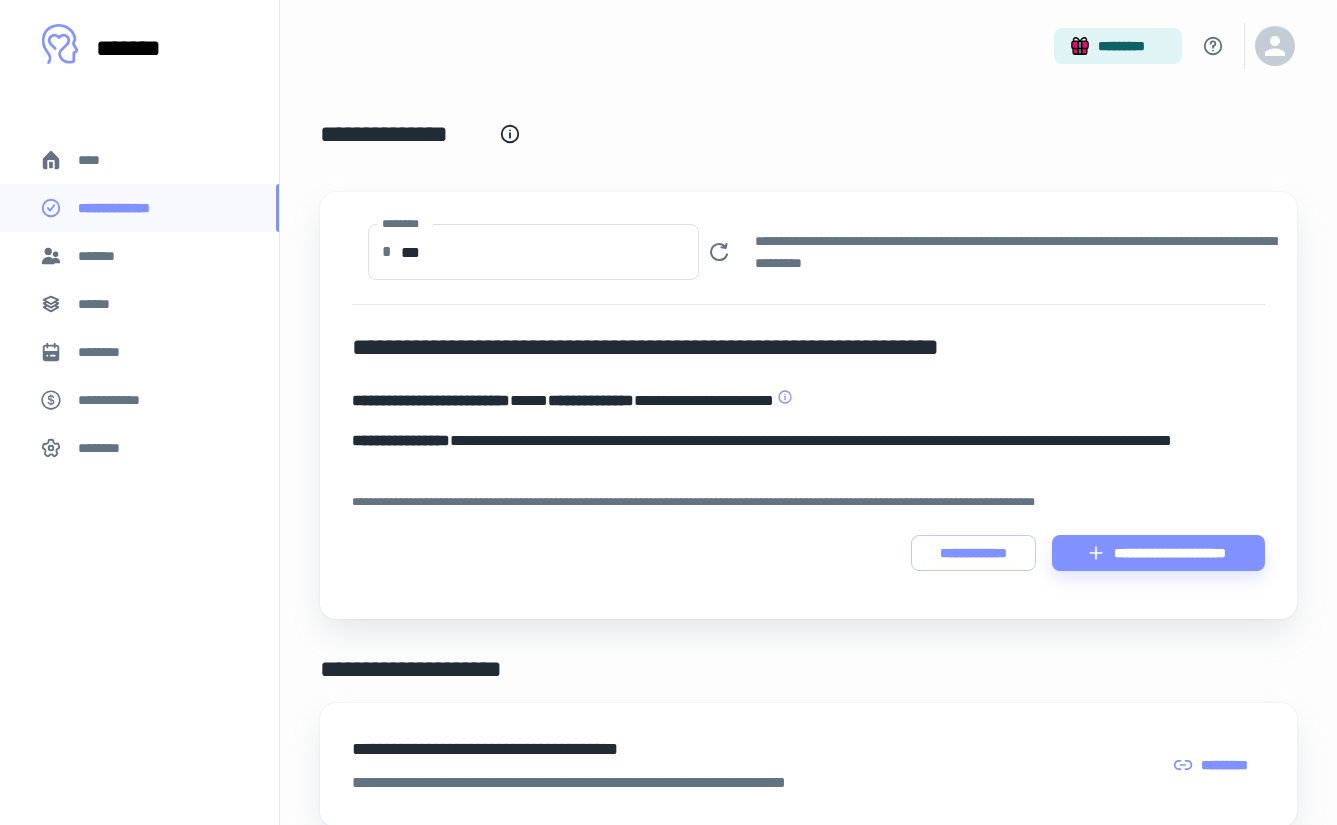 click on "**********" at bounding box center [808, 405] 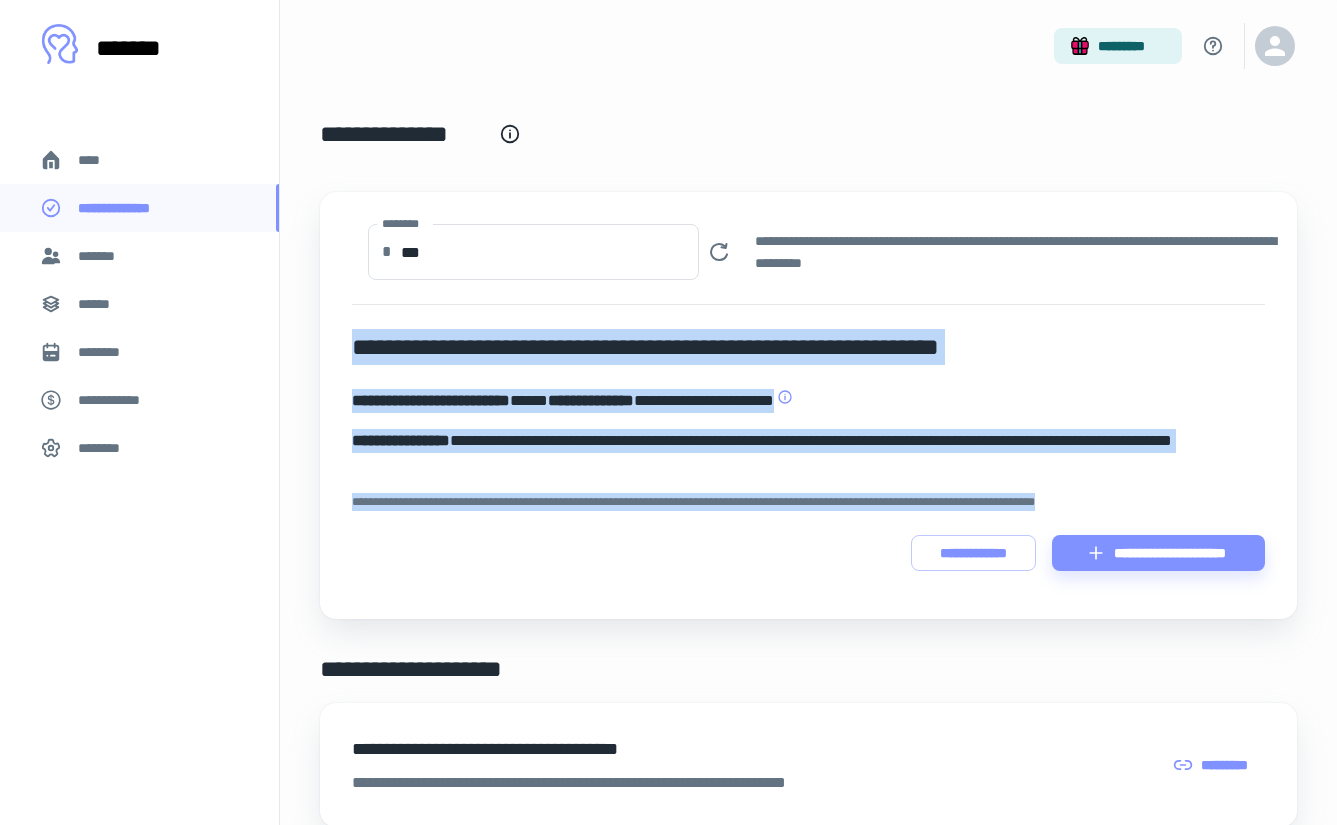 drag, startPoint x: 1138, startPoint y: 505, endPoint x: 359, endPoint y: 334, distance: 797.5475 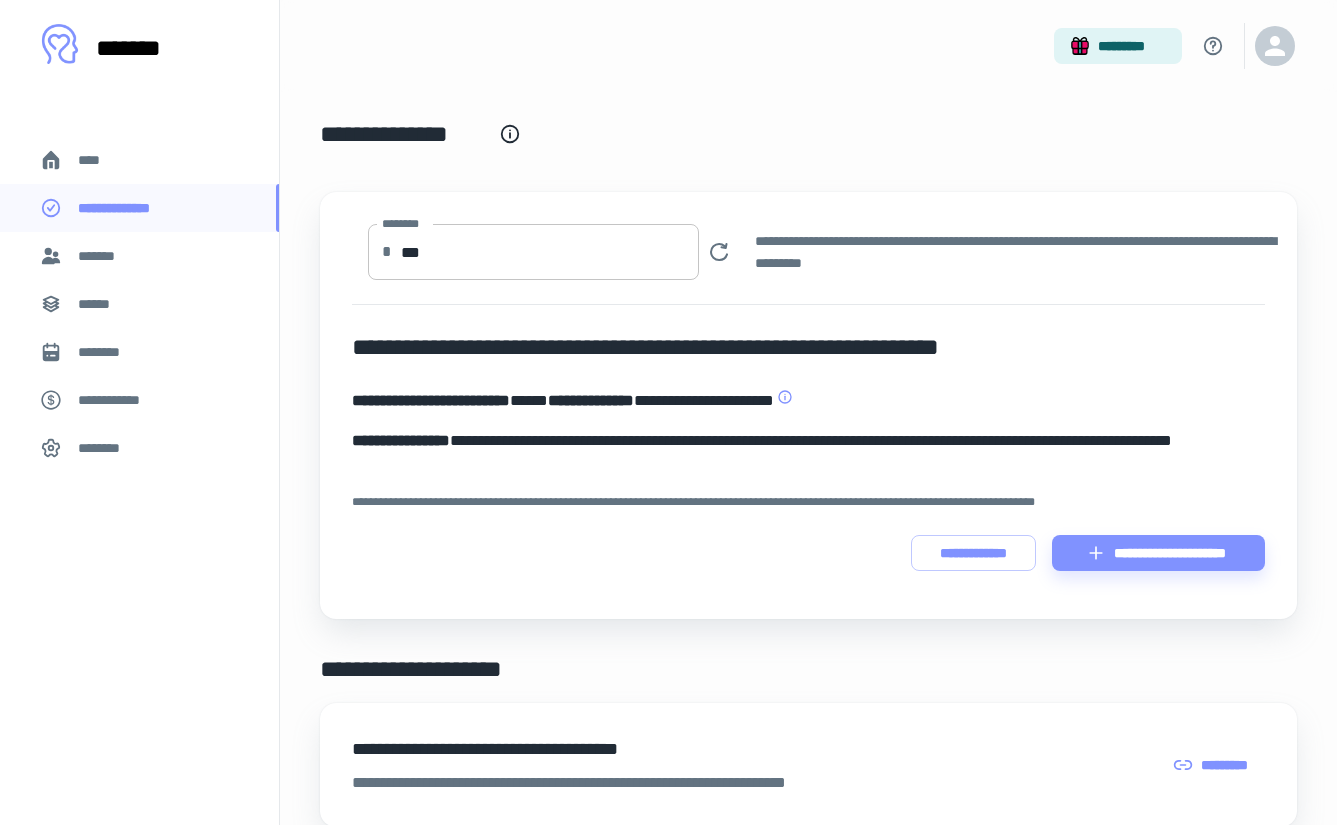 click on "***" at bounding box center (550, 252) 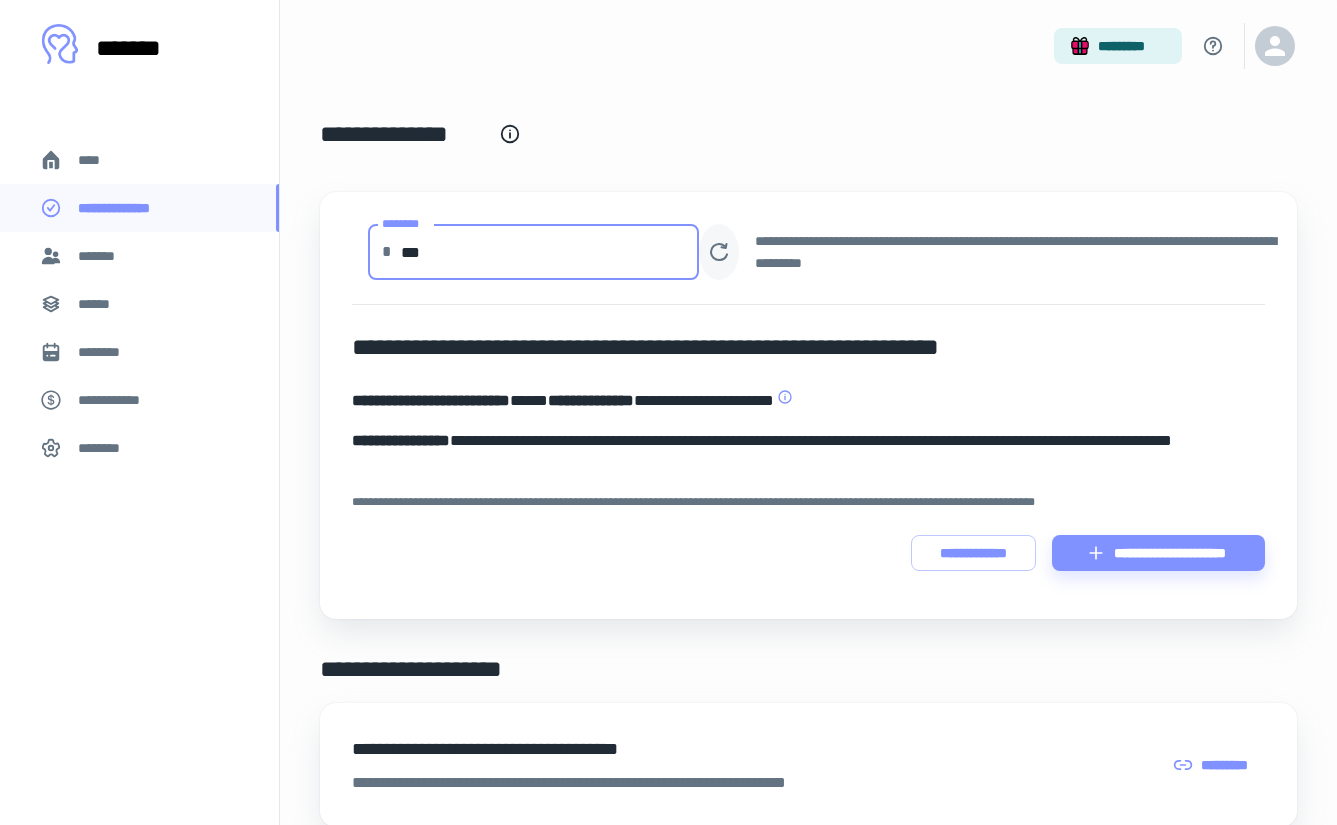 click 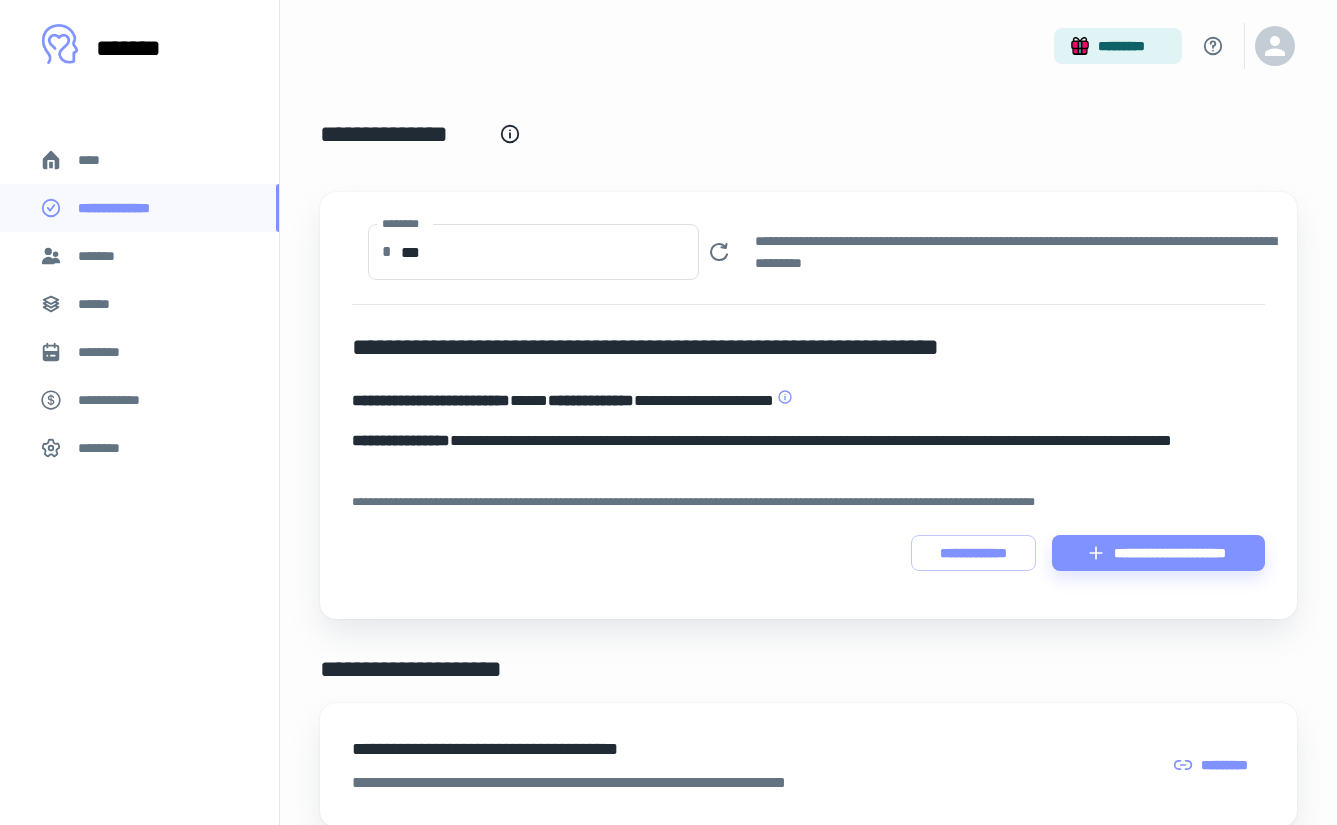 click on "[ADDRESS] [ADDRESS] [ADDRESS] [ADDRESS] [ADDRESS] [ADDRESS] [ADDRESS]" at bounding box center [808, 453] 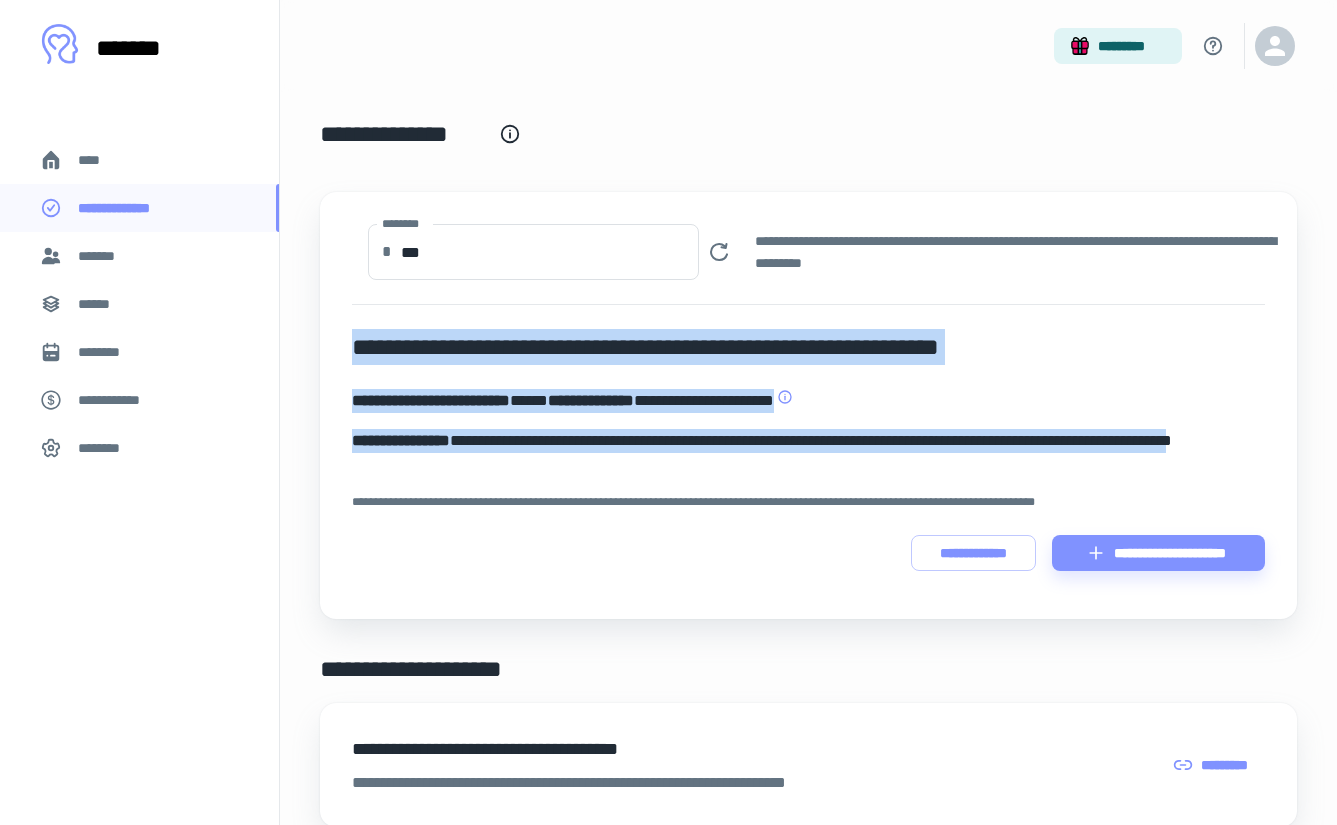 drag, startPoint x: 471, startPoint y: 467, endPoint x: 356, endPoint y: 357, distance: 159.1383 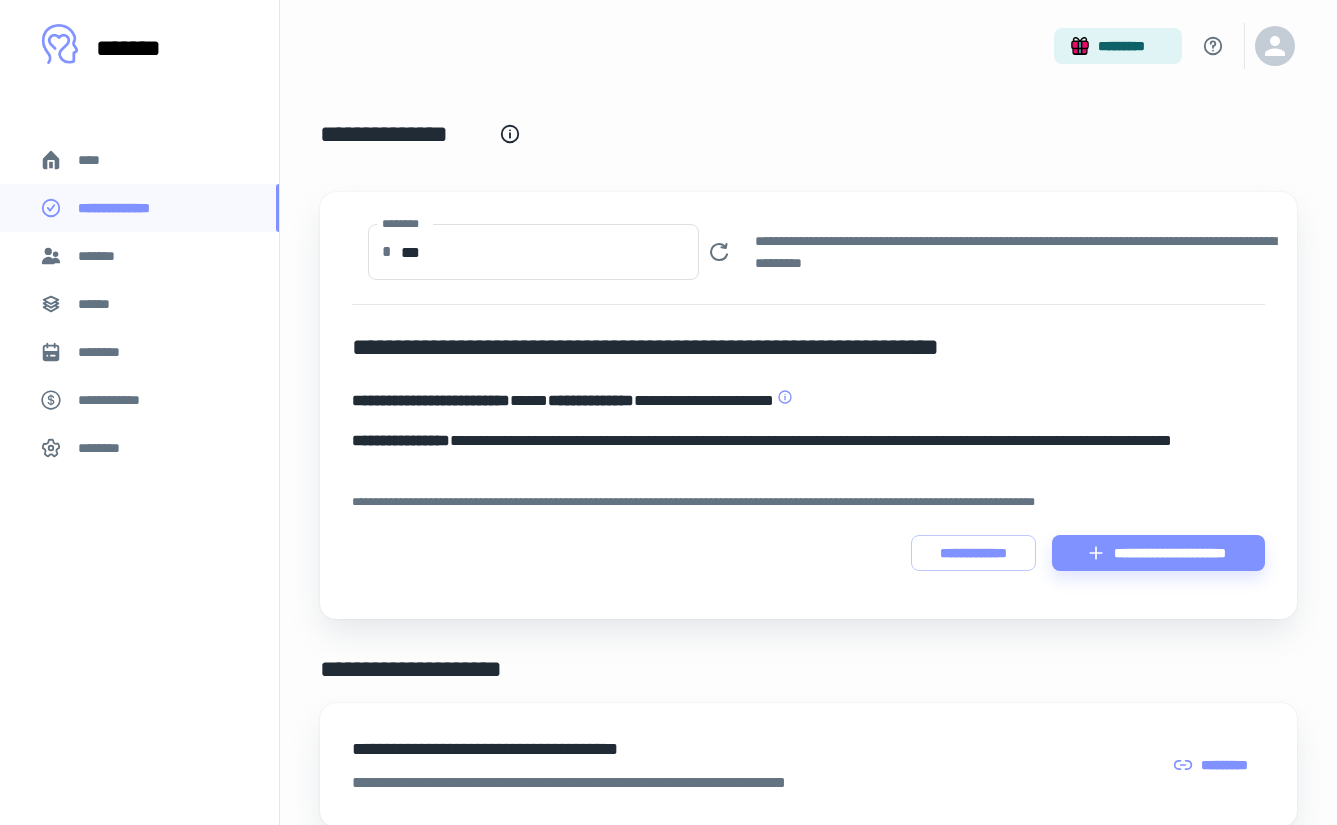 click on "**********" at bounding box center (808, 347) 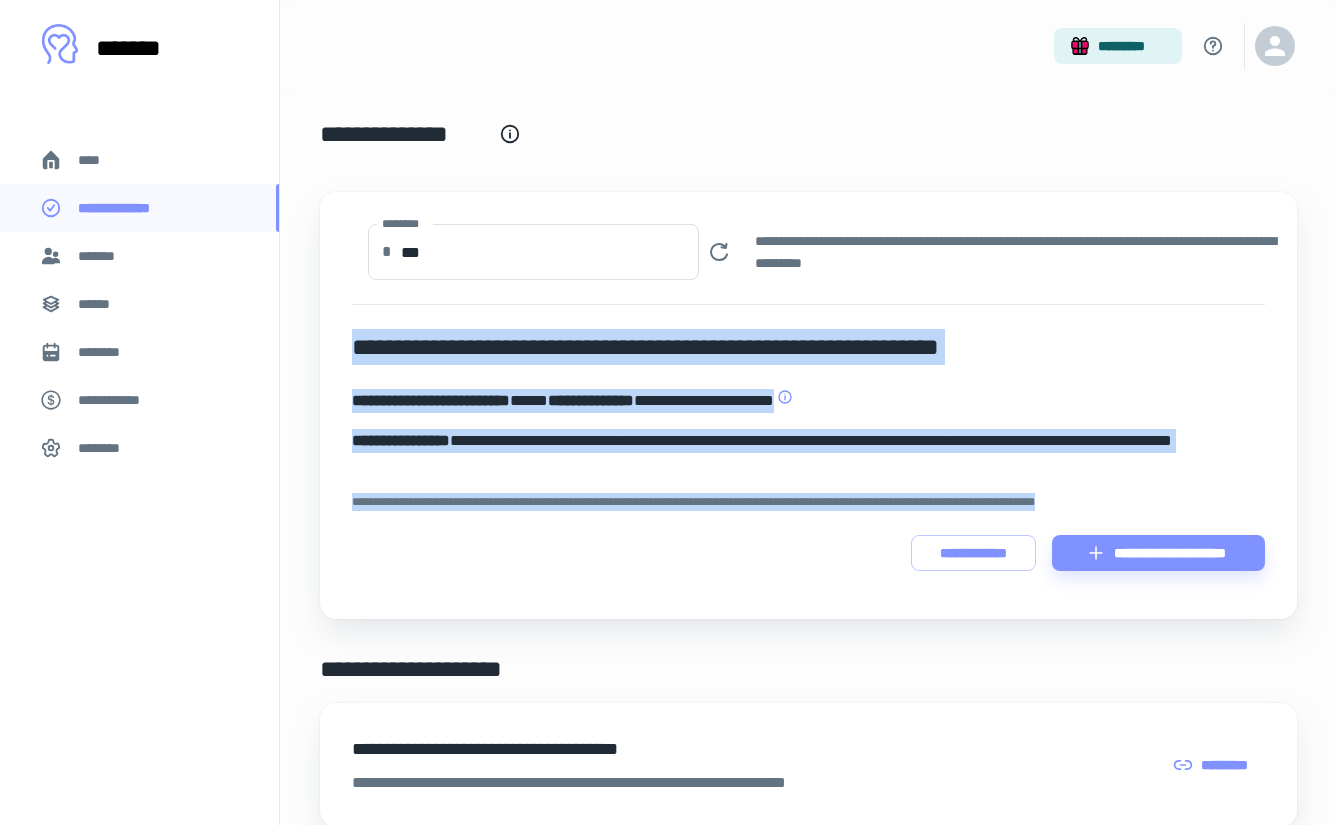 drag, startPoint x: 351, startPoint y: 340, endPoint x: 1142, endPoint y: 507, distance: 808.43677 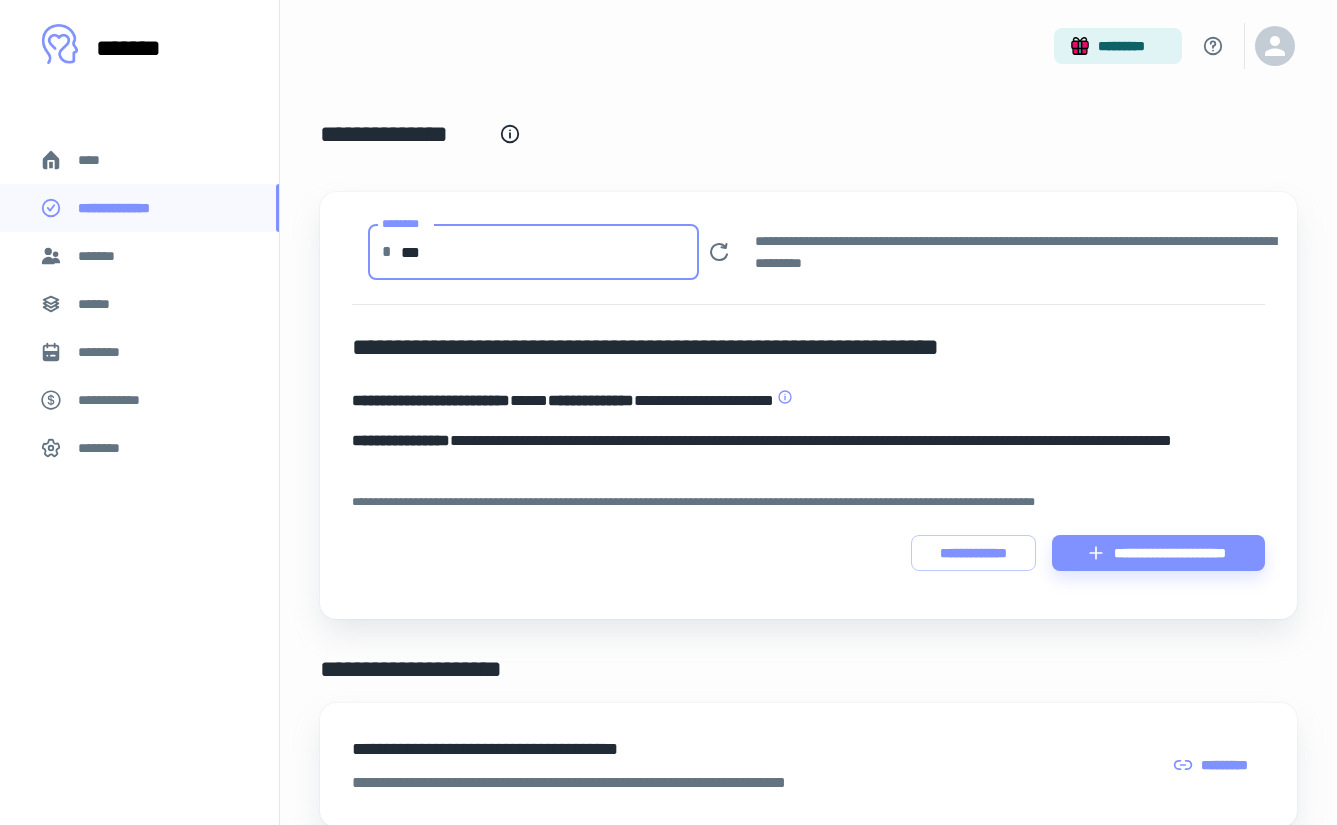 click on "***" at bounding box center [550, 252] 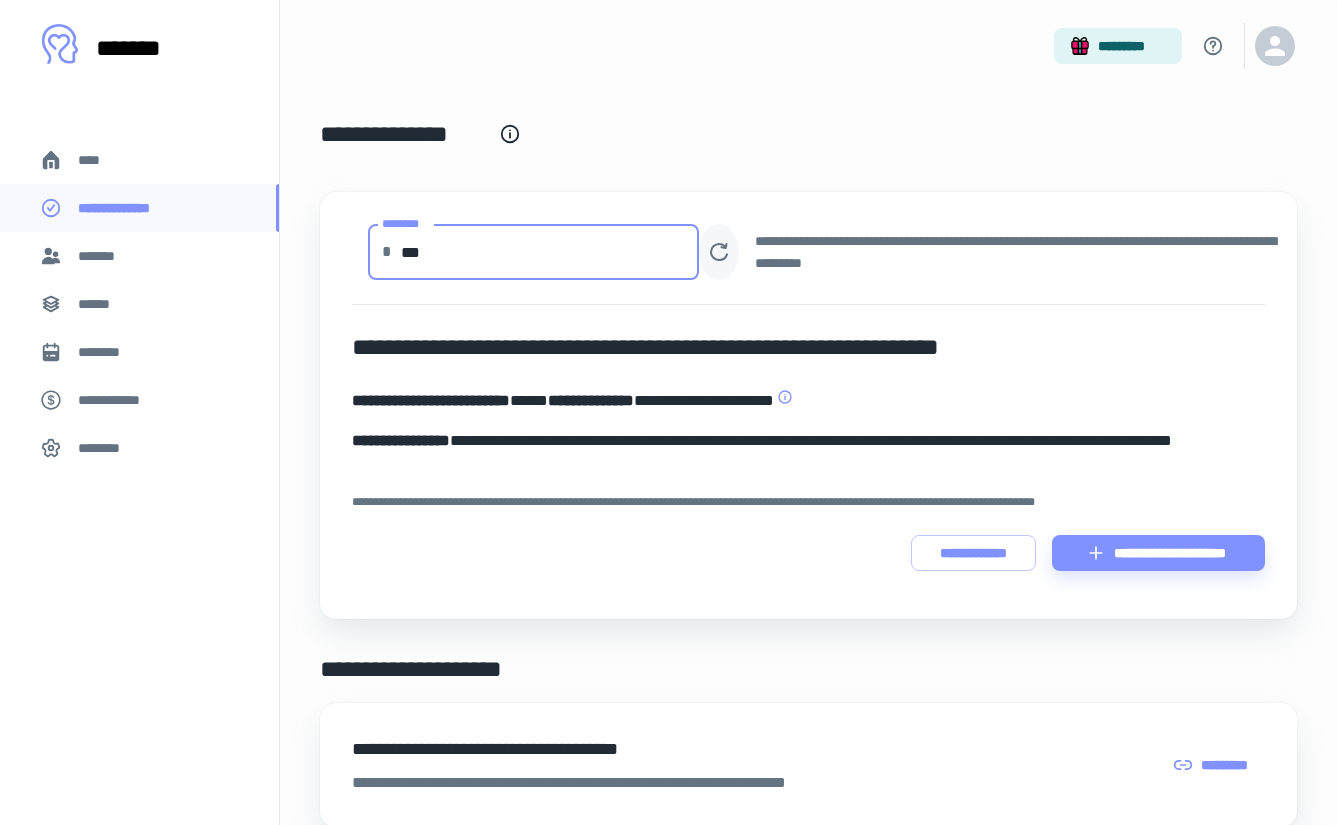 type on "***" 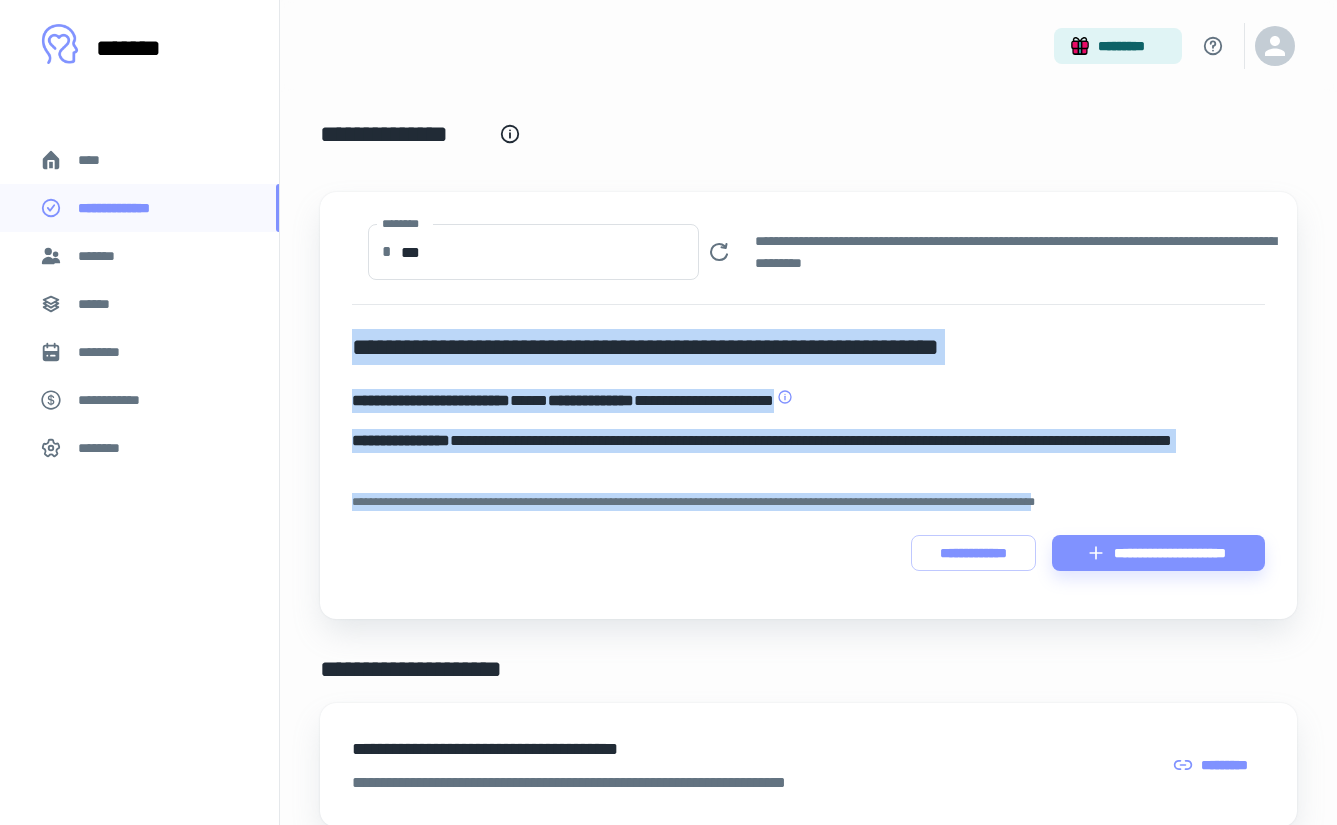 drag, startPoint x: 1136, startPoint y: 503, endPoint x: 348, endPoint y: 333, distance: 806.129 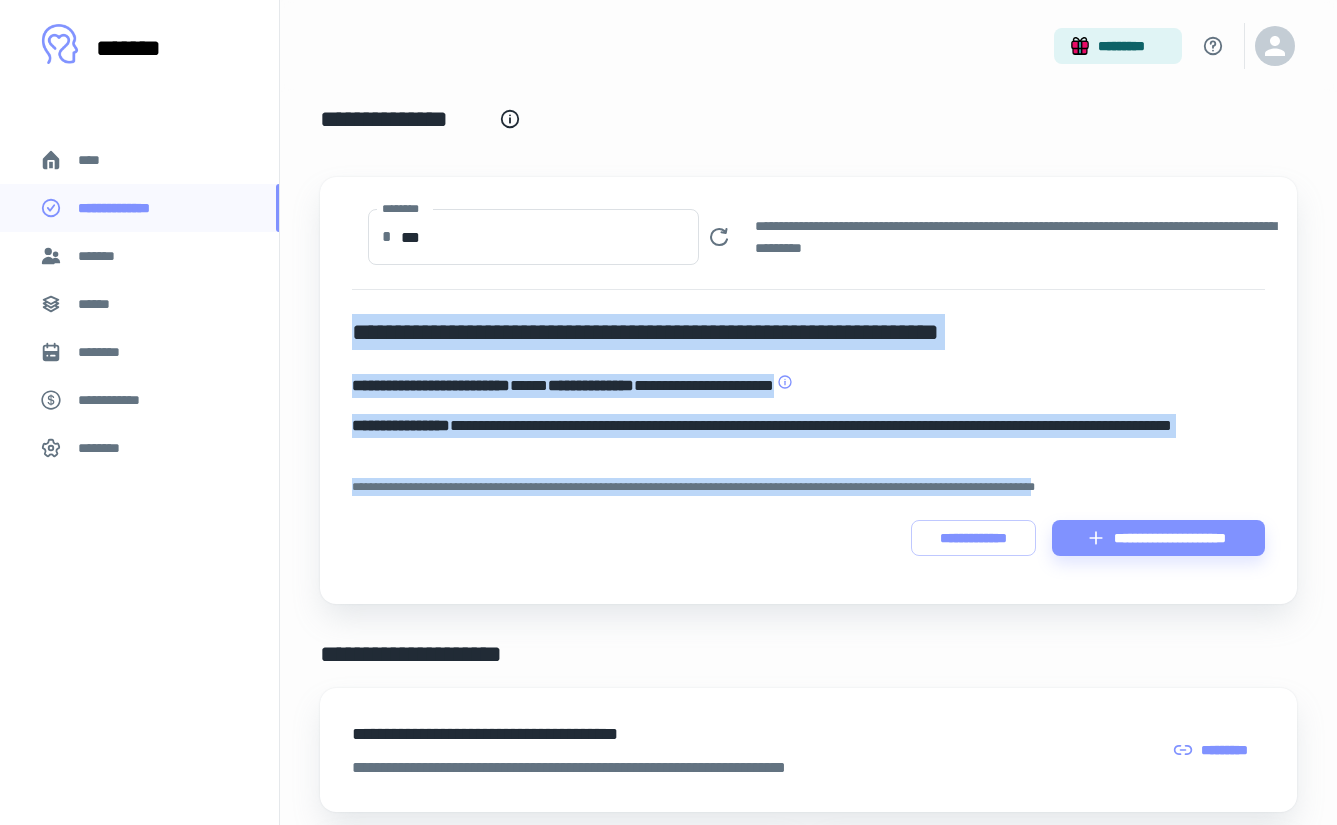 scroll, scrollTop: 0, scrollLeft: 0, axis: both 